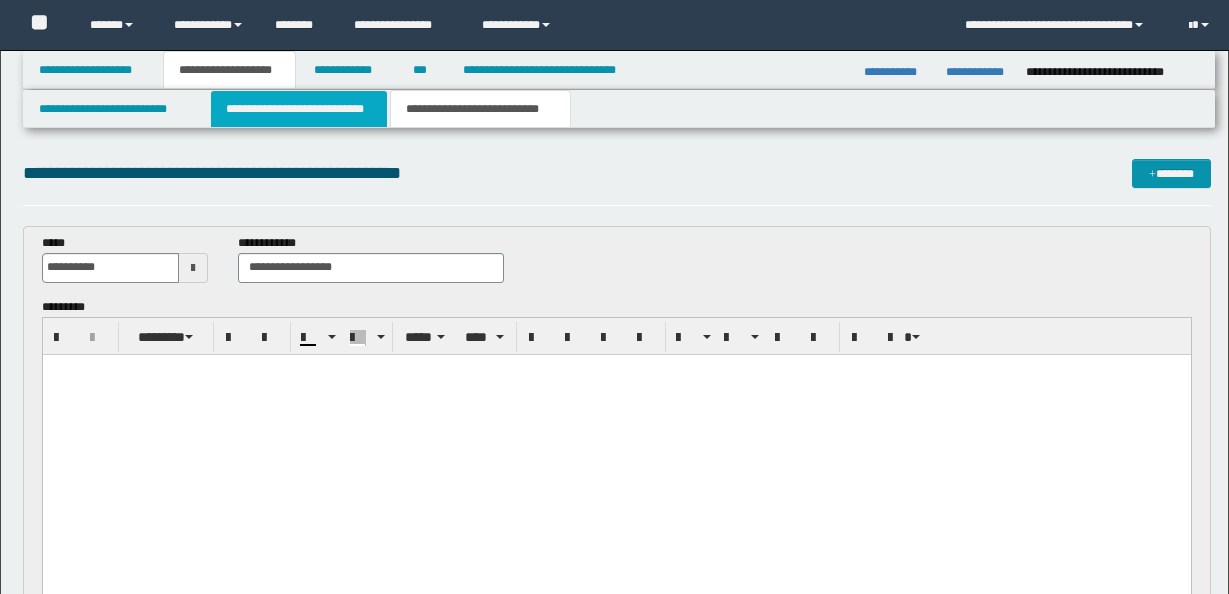 scroll, scrollTop: 67, scrollLeft: 0, axis: vertical 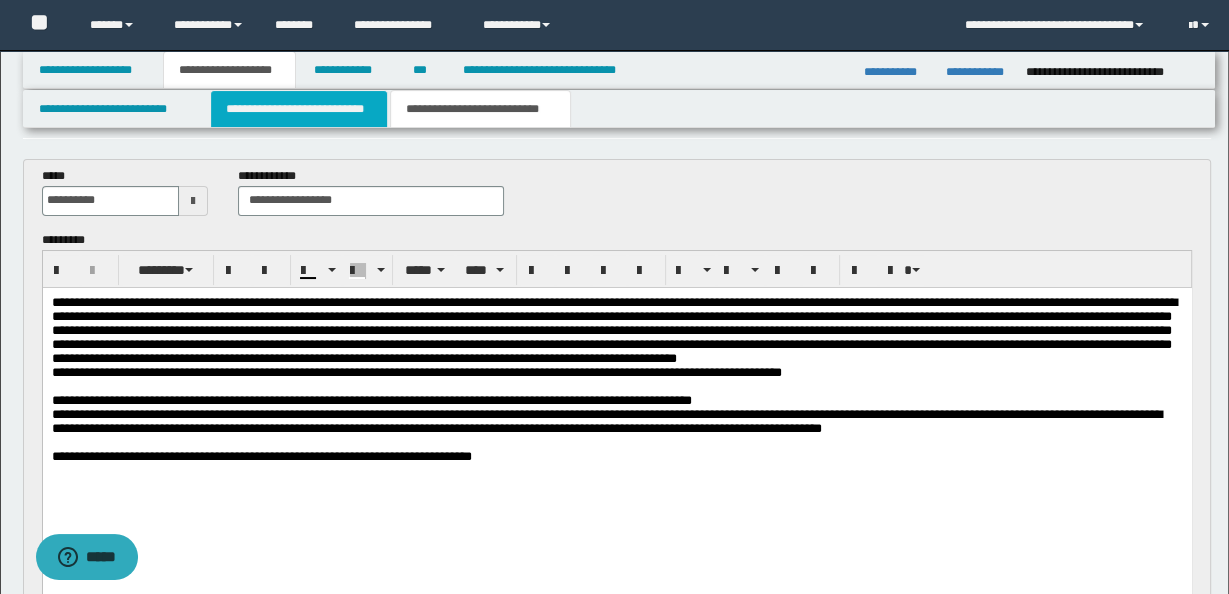click on "**********" at bounding box center [299, 109] 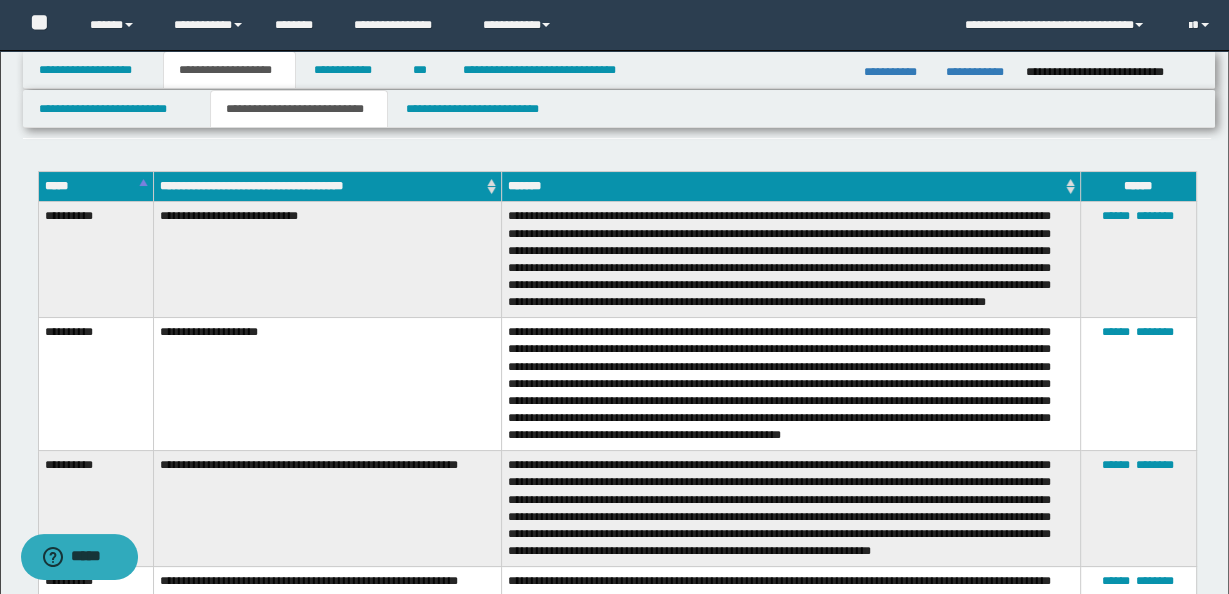 scroll, scrollTop: 0, scrollLeft: 0, axis: both 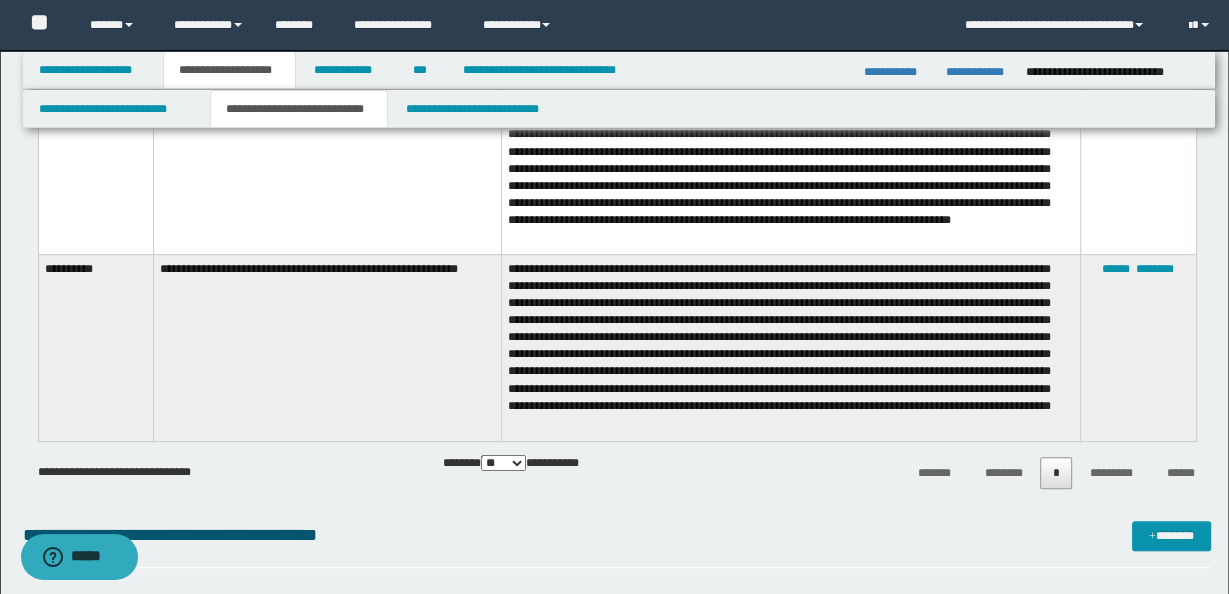 drag, startPoint x: 1050, startPoint y: 357, endPoint x: 1055, endPoint y: 385, distance: 28.442924 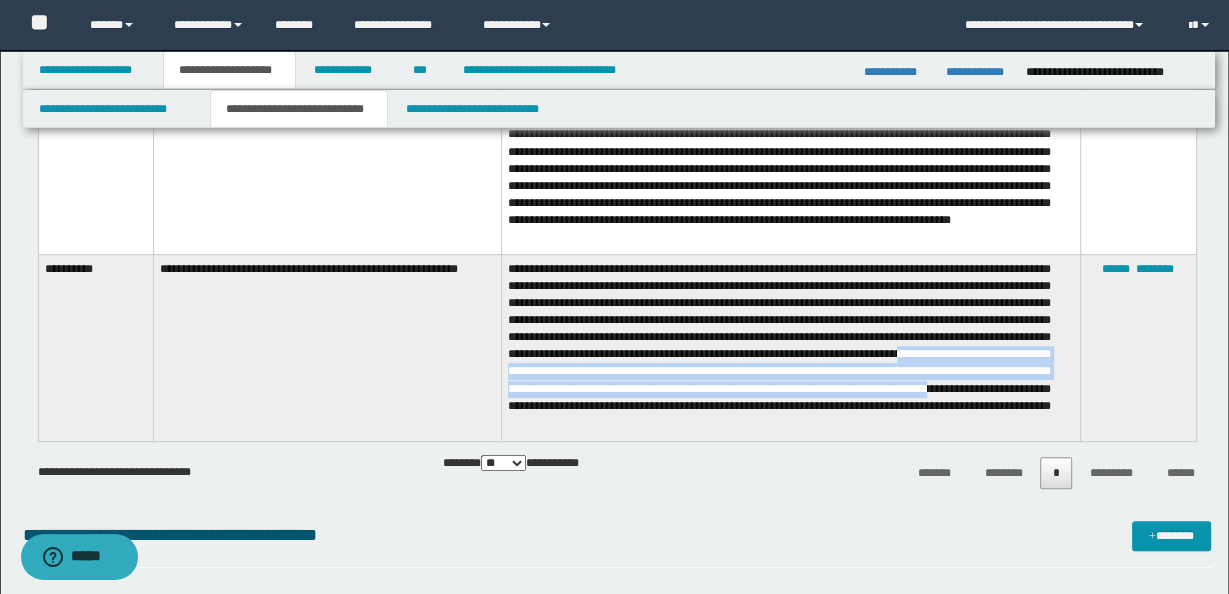 drag, startPoint x: 1053, startPoint y: 356, endPoint x: 630, endPoint y: 404, distance: 425.7147 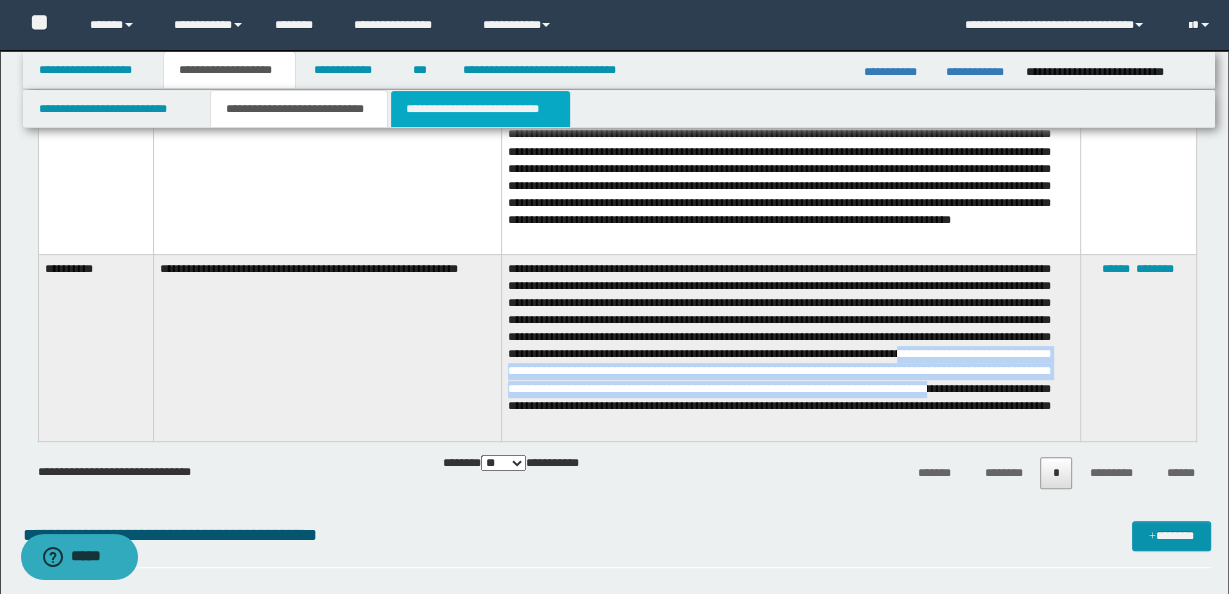 click on "**********" at bounding box center [480, 109] 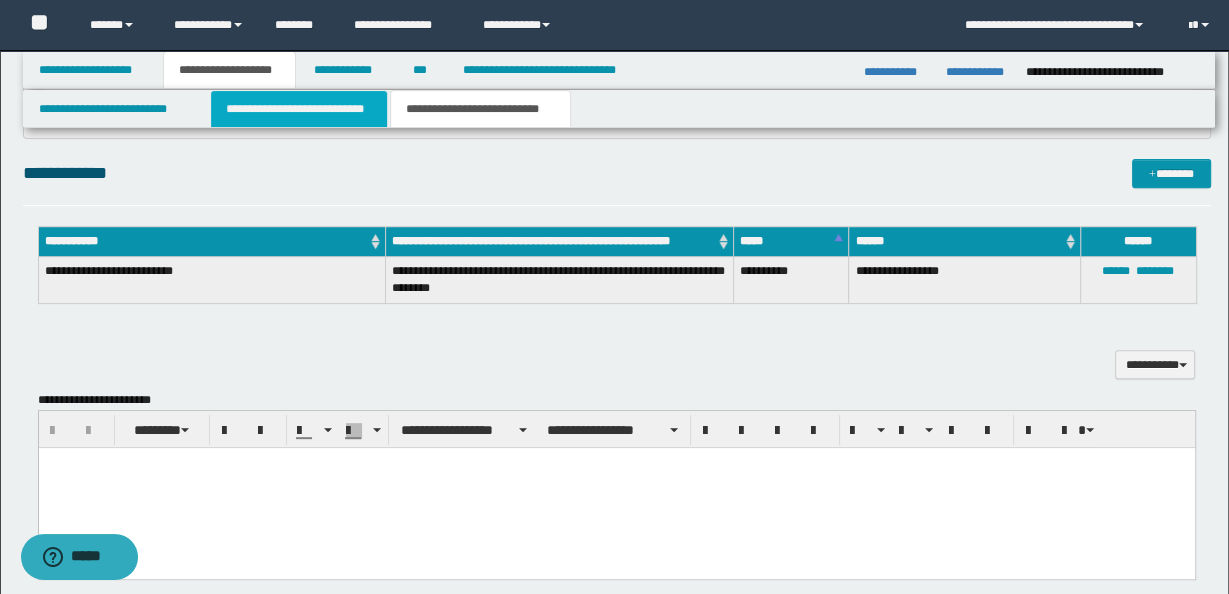 click on "**********" at bounding box center (299, 109) 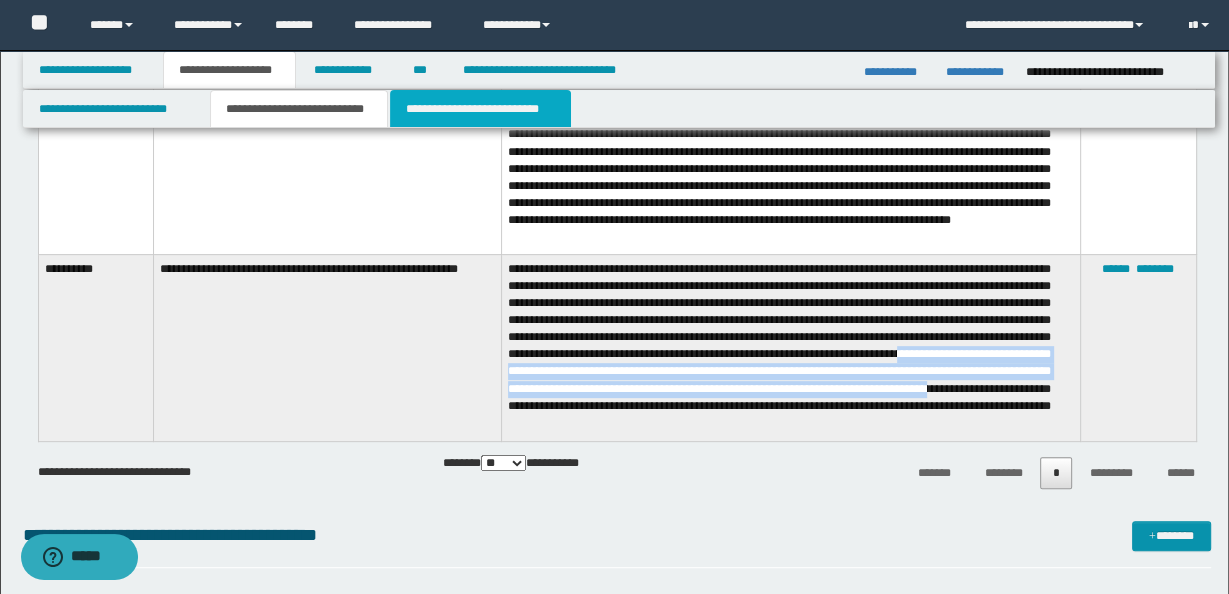 drag, startPoint x: 468, startPoint y: 115, endPoint x: 533, endPoint y: 264, distance: 162.56076 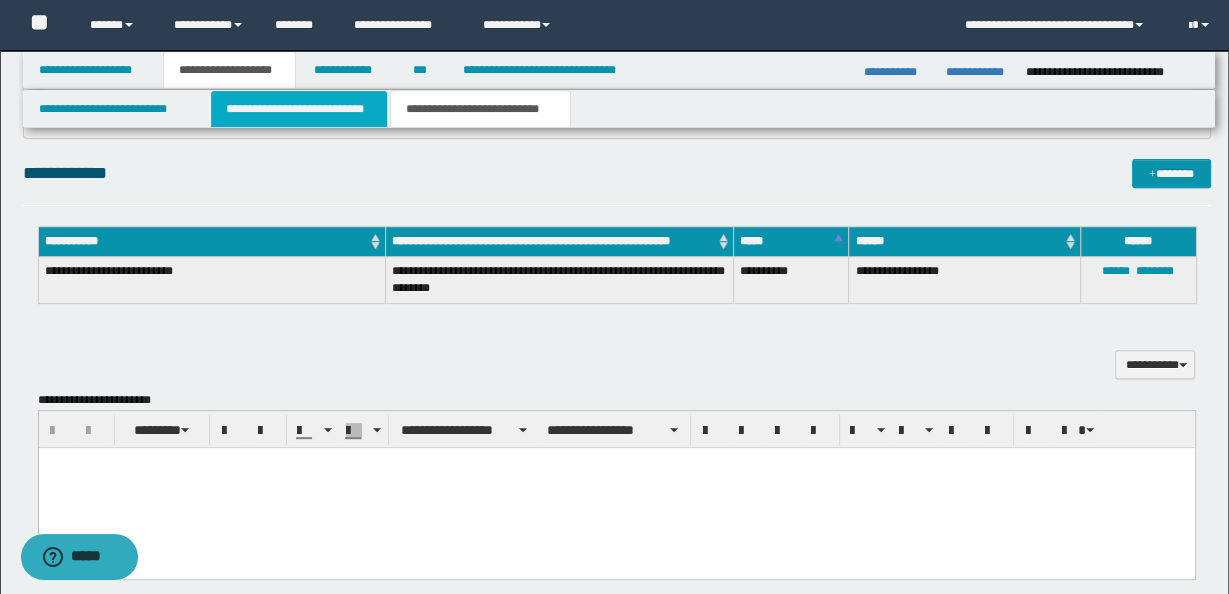 click on "**********" at bounding box center (299, 109) 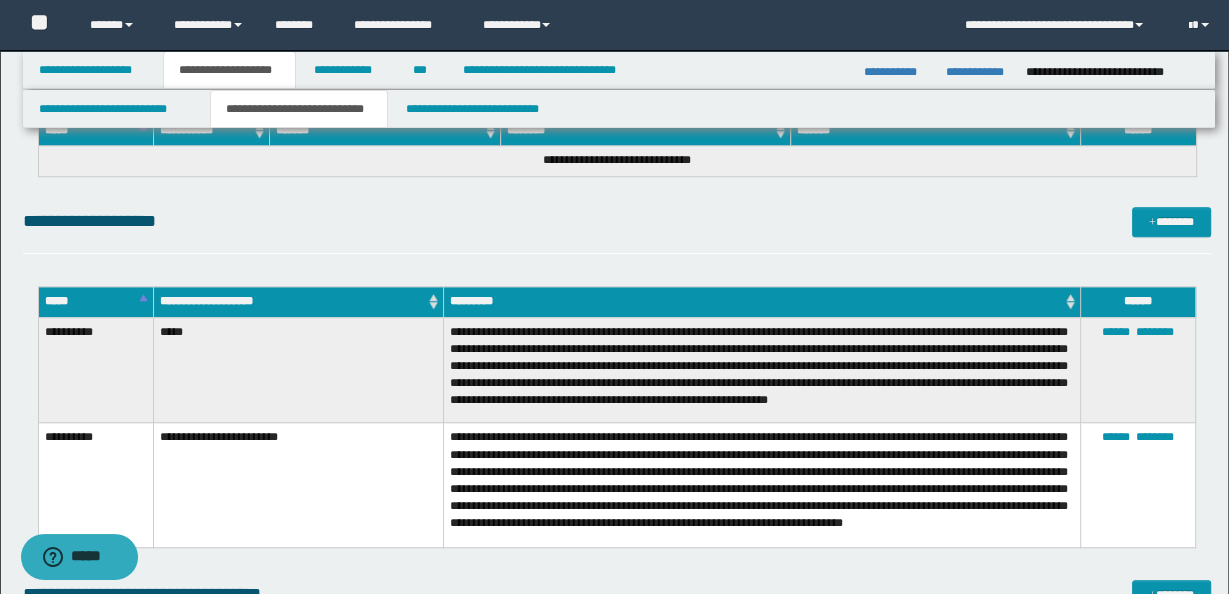 scroll, scrollTop: 1309, scrollLeft: 0, axis: vertical 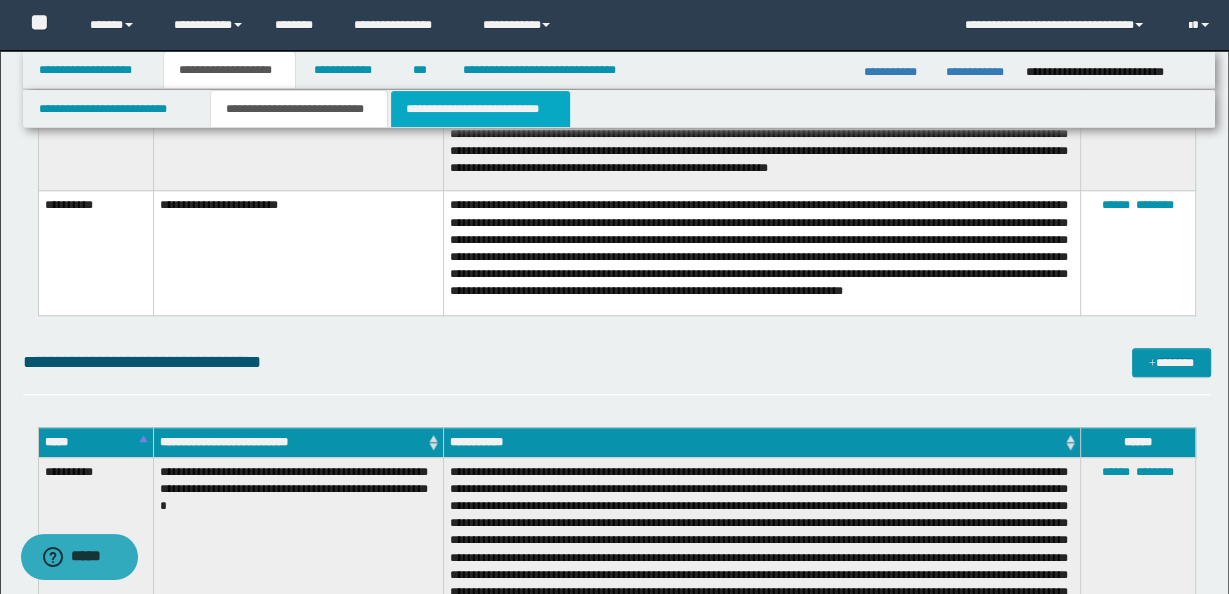click on "**********" at bounding box center (480, 109) 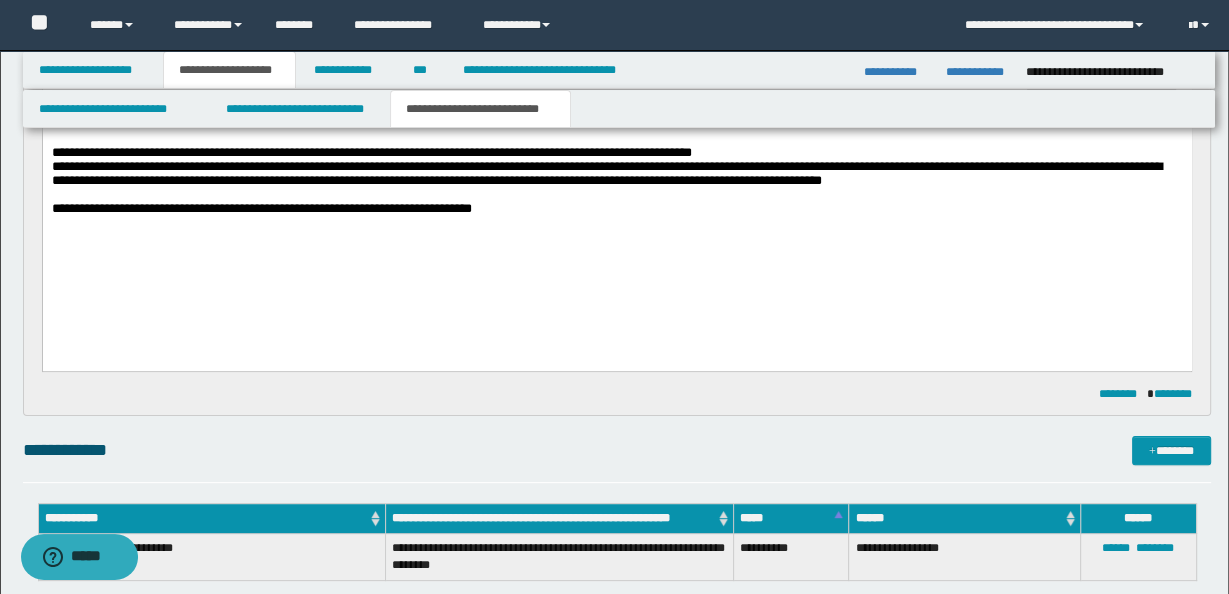 scroll, scrollTop: 92, scrollLeft: 0, axis: vertical 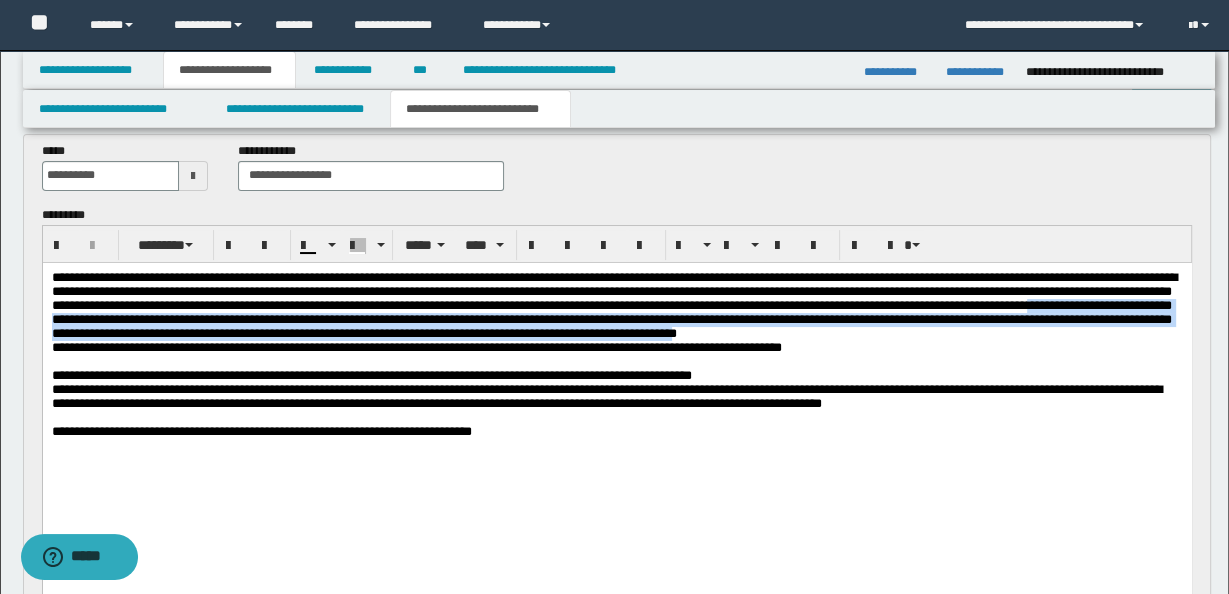 click on "**********" at bounding box center [616, 379] 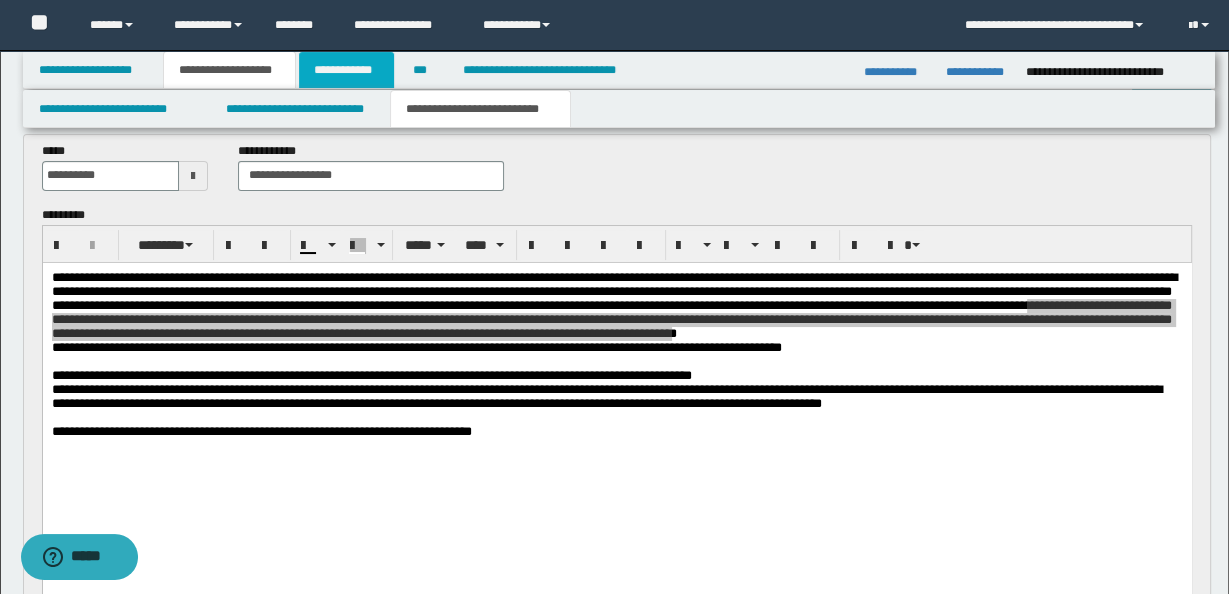 click on "**********" at bounding box center (346, 70) 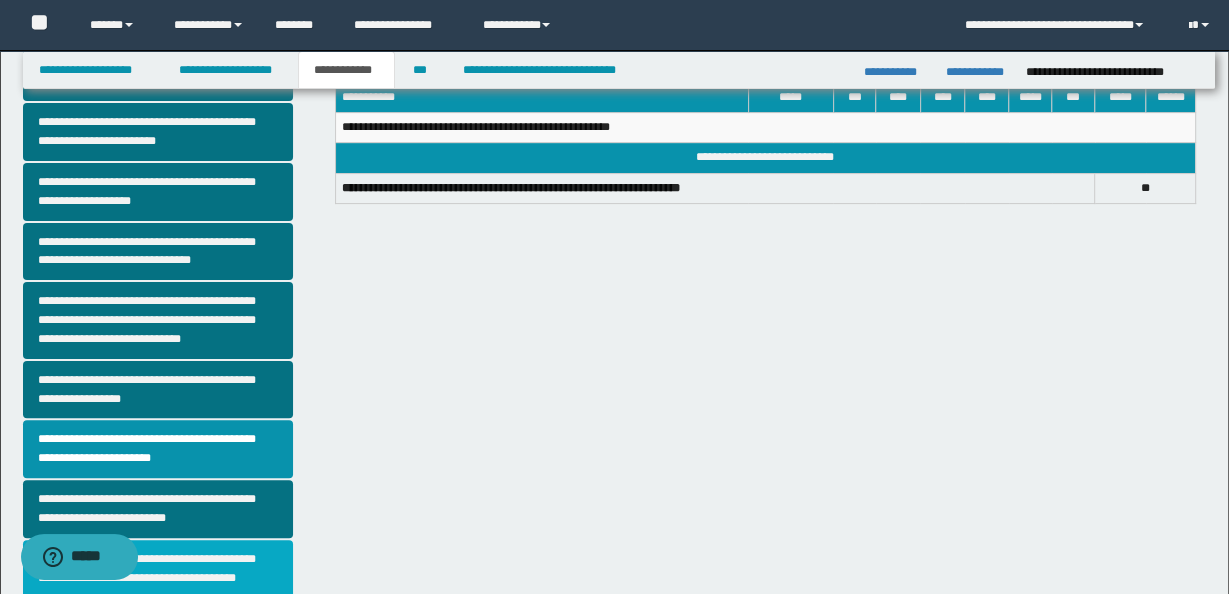 scroll, scrollTop: 544, scrollLeft: 0, axis: vertical 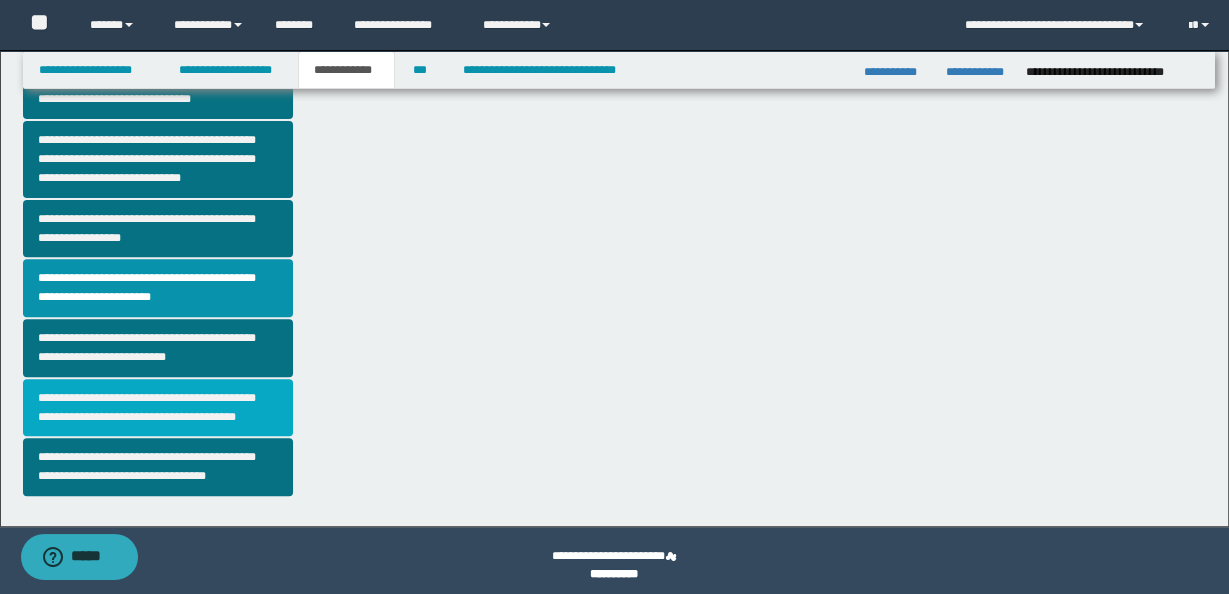 click on "**********" at bounding box center (158, 408) 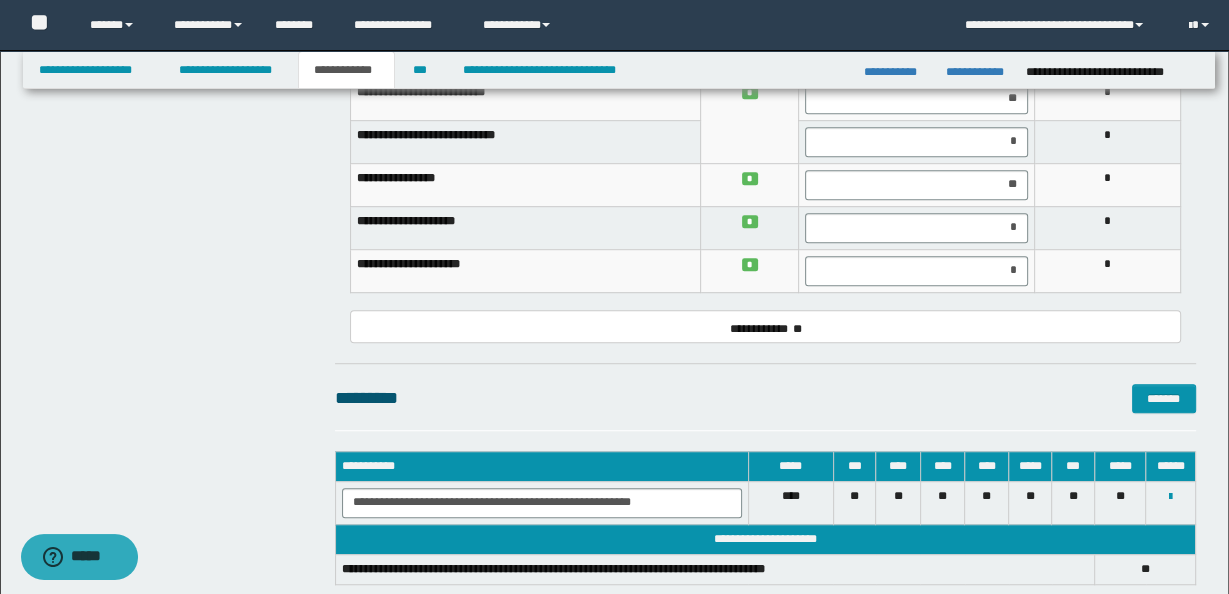 scroll, scrollTop: 994, scrollLeft: 0, axis: vertical 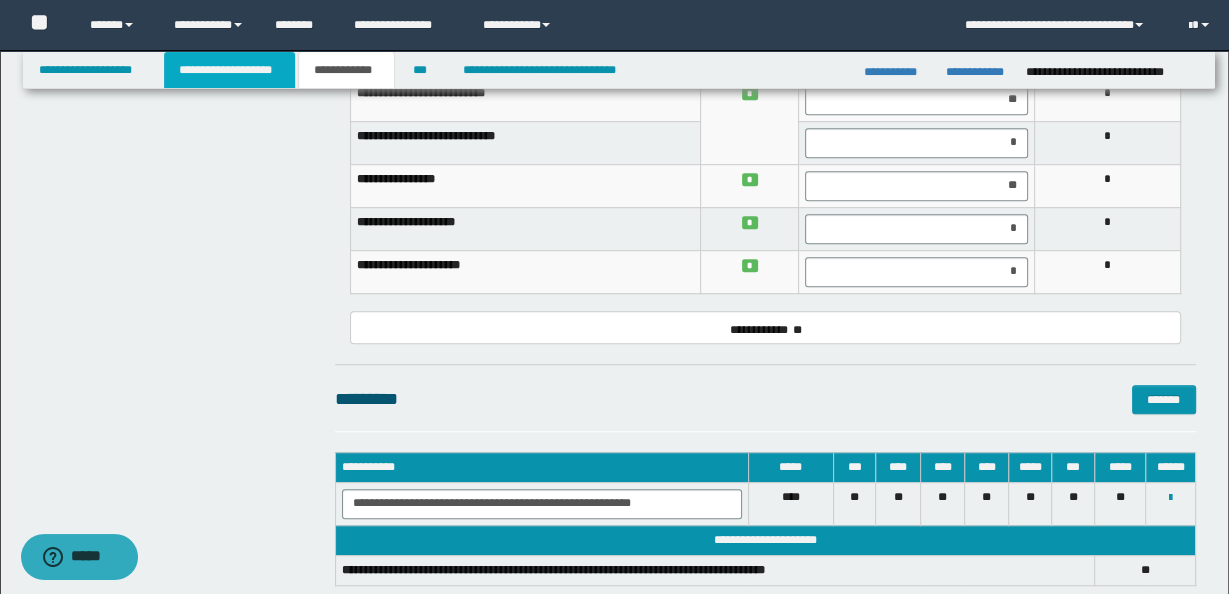 click on "**********" at bounding box center (229, 70) 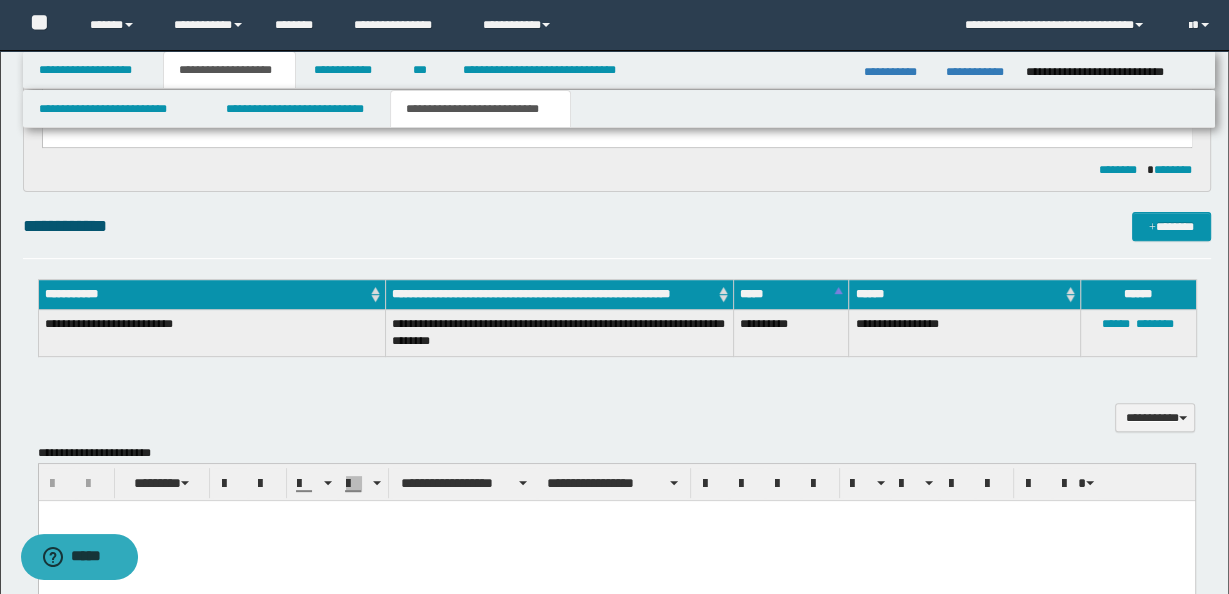 scroll, scrollTop: 224, scrollLeft: 0, axis: vertical 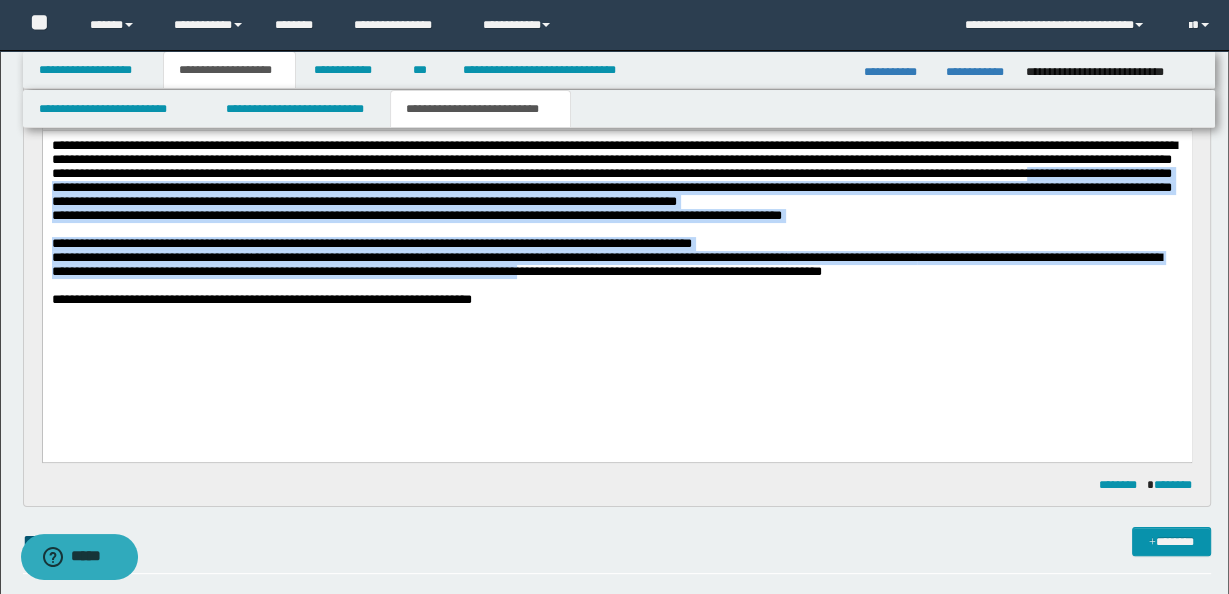 drag, startPoint x: 290, startPoint y: 282, endPoint x: 791, endPoint y: 322, distance: 502.59427 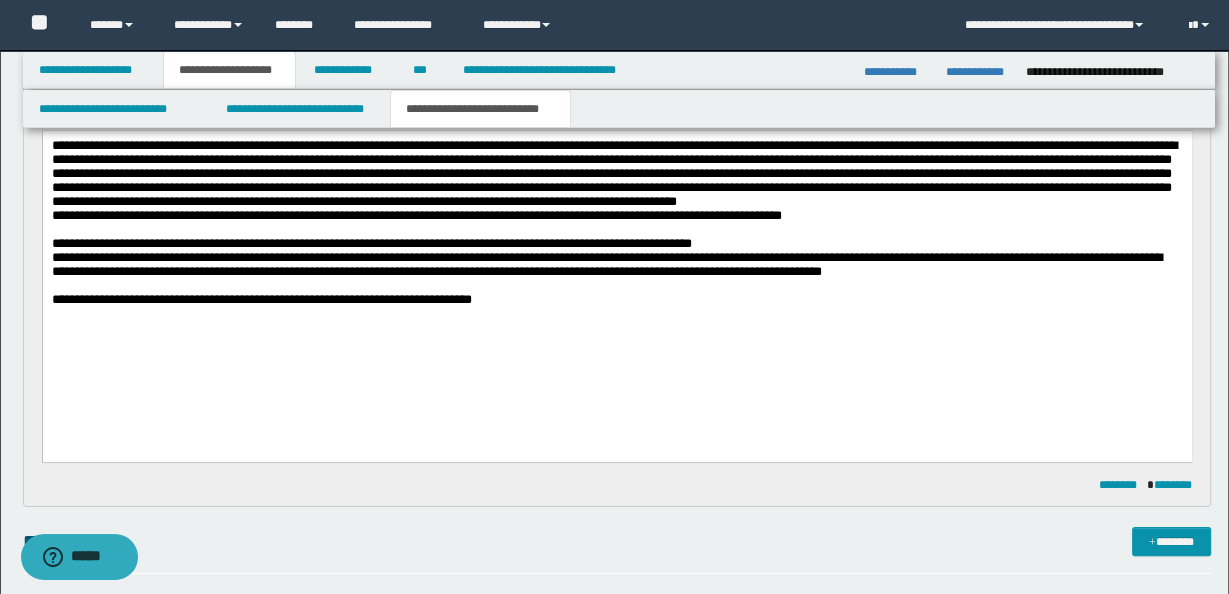 drag, startPoint x: 761, startPoint y: 365, endPoint x: 677, endPoint y: 345, distance: 86.34813 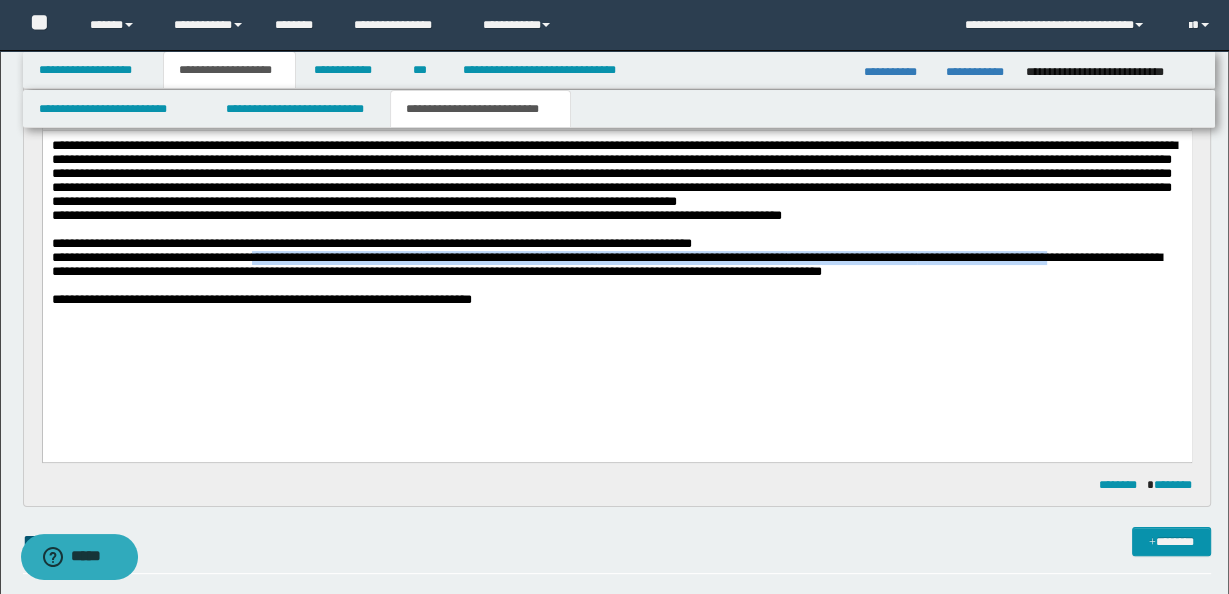 drag, startPoint x: 292, startPoint y: 283, endPoint x: 147, endPoint y: 306, distance: 146.8128 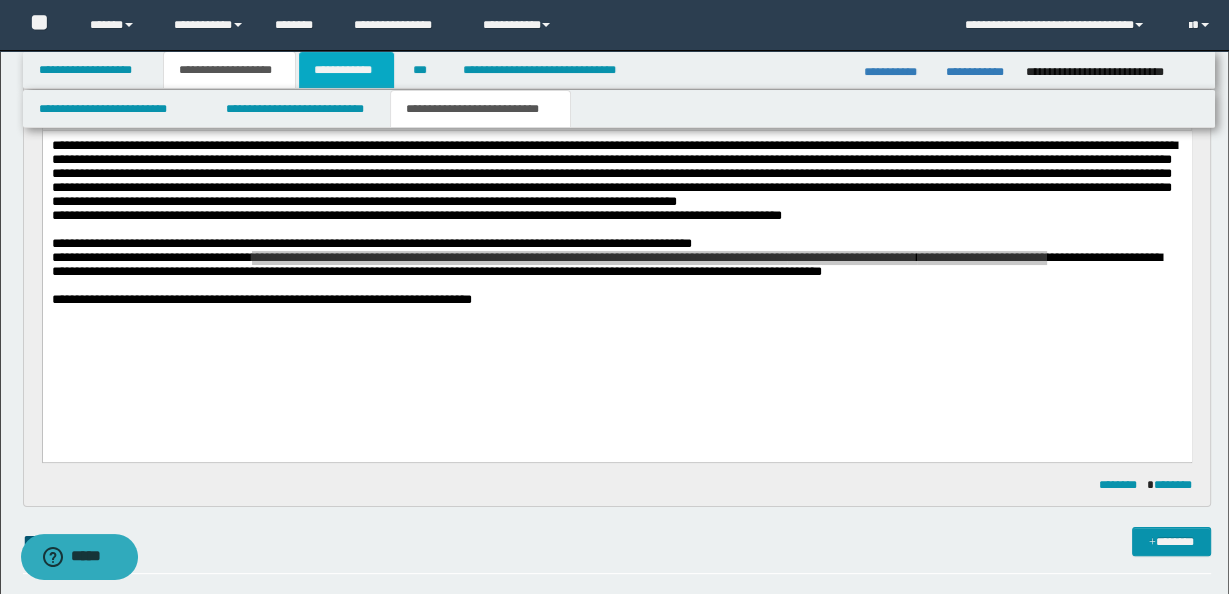 click on "**********" at bounding box center [346, 70] 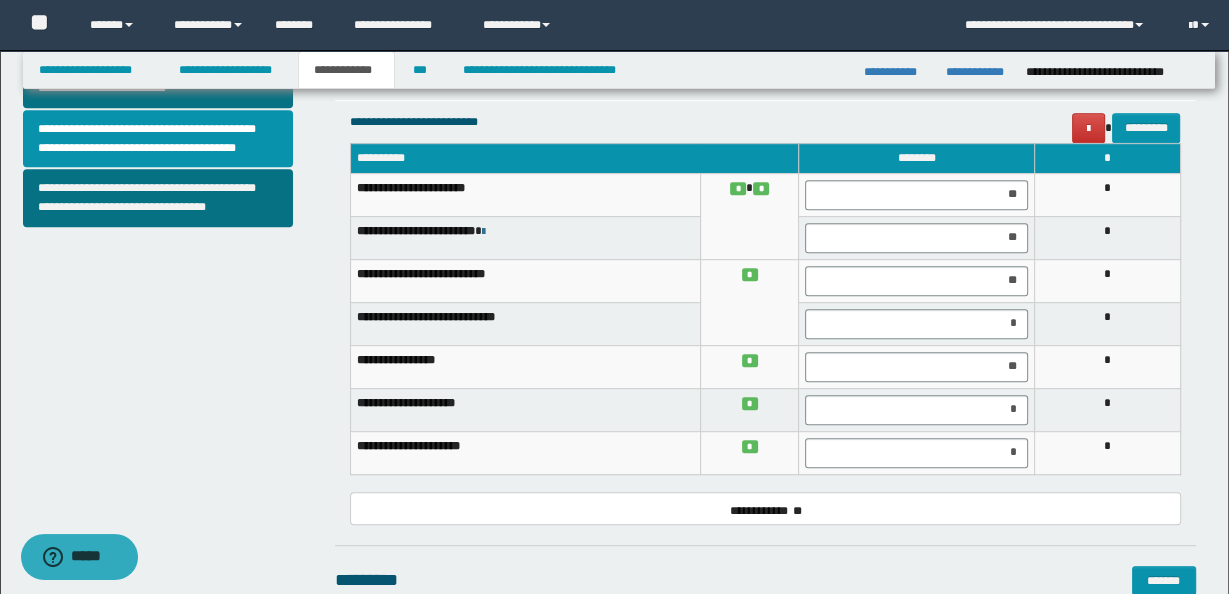 scroll, scrollTop: 776, scrollLeft: 0, axis: vertical 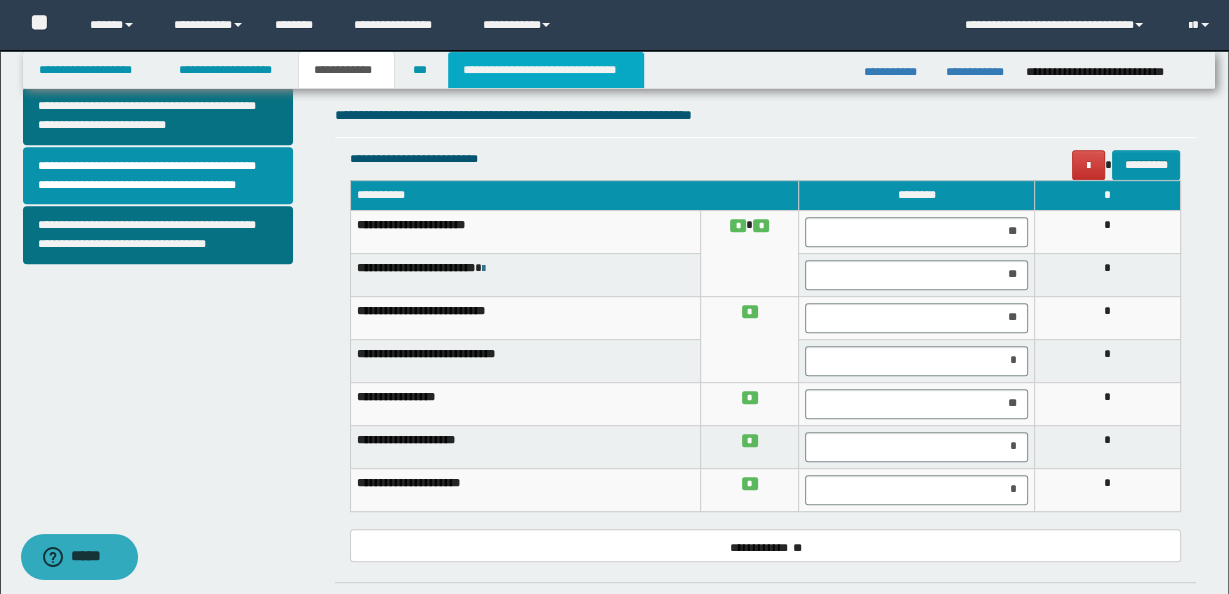 click on "**********" at bounding box center [546, 70] 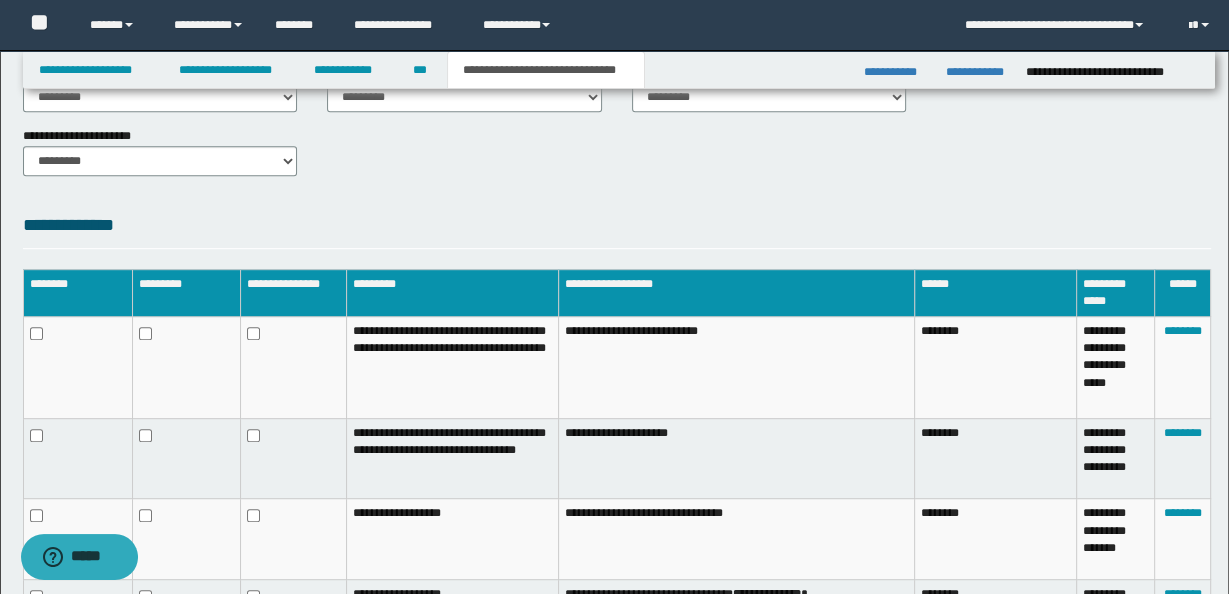scroll, scrollTop: 0, scrollLeft: 0, axis: both 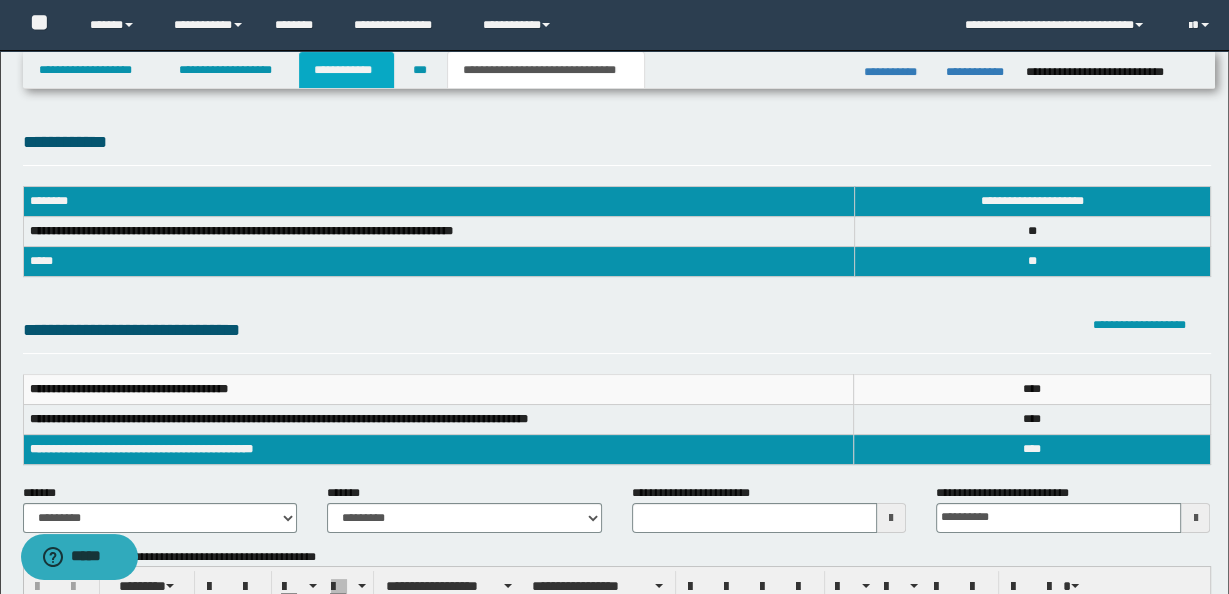 click on "**********" at bounding box center [346, 70] 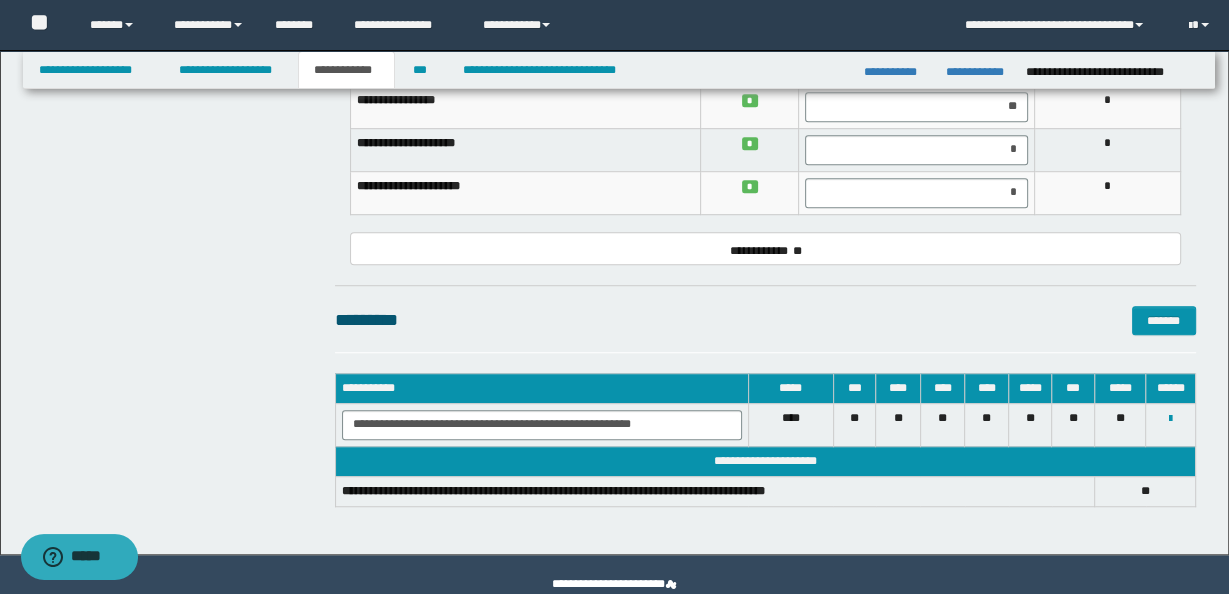scroll, scrollTop: 1111, scrollLeft: 0, axis: vertical 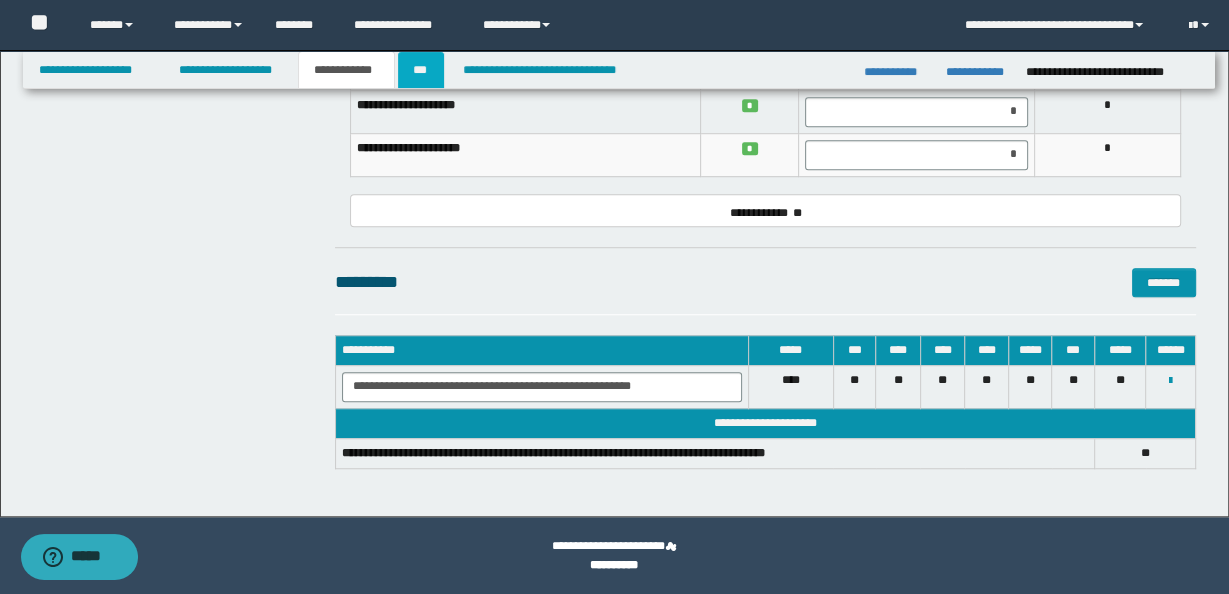 click on "***" at bounding box center [421, 70] 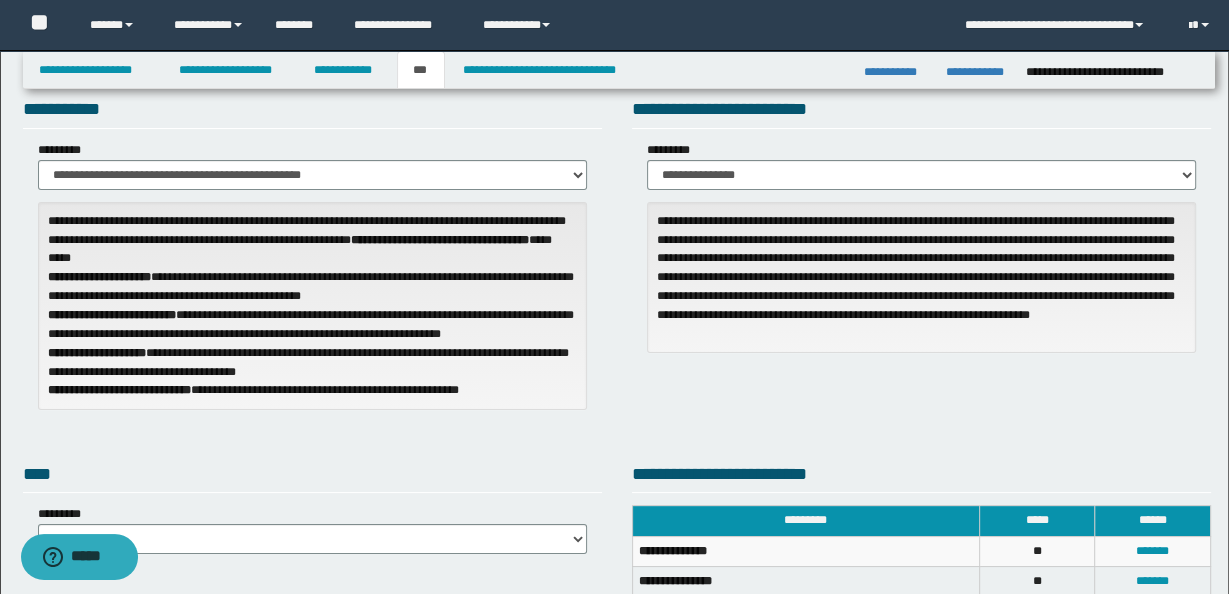 scroll, scrollTop: 0, scrollLeft: 0, axis: both 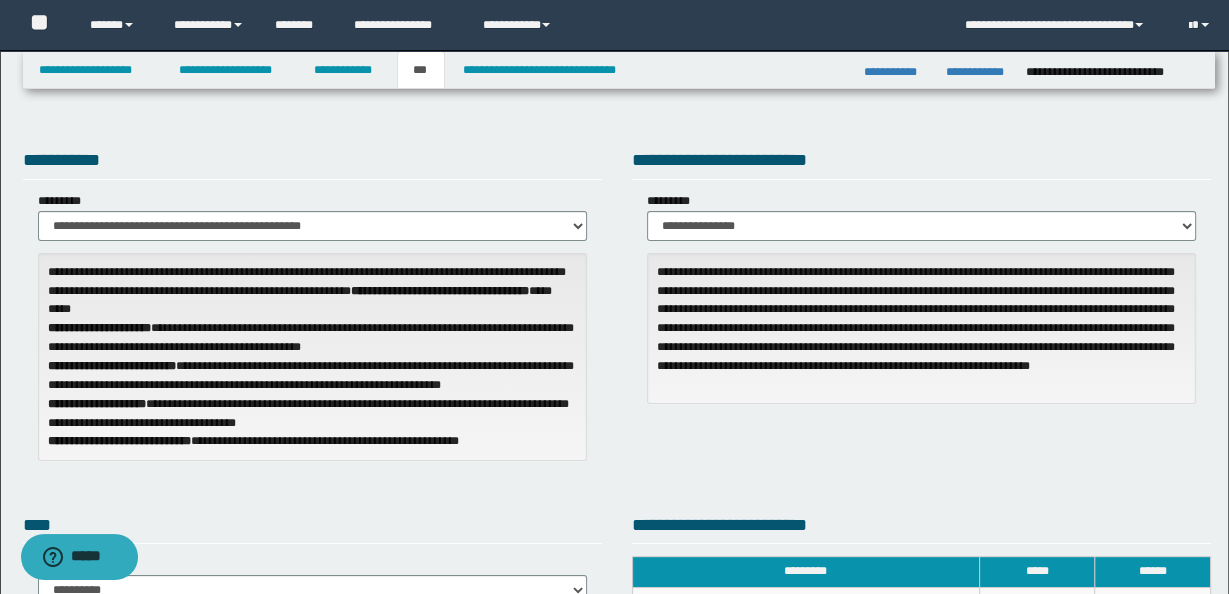 click on "**********" at bounding box center (312, 357) 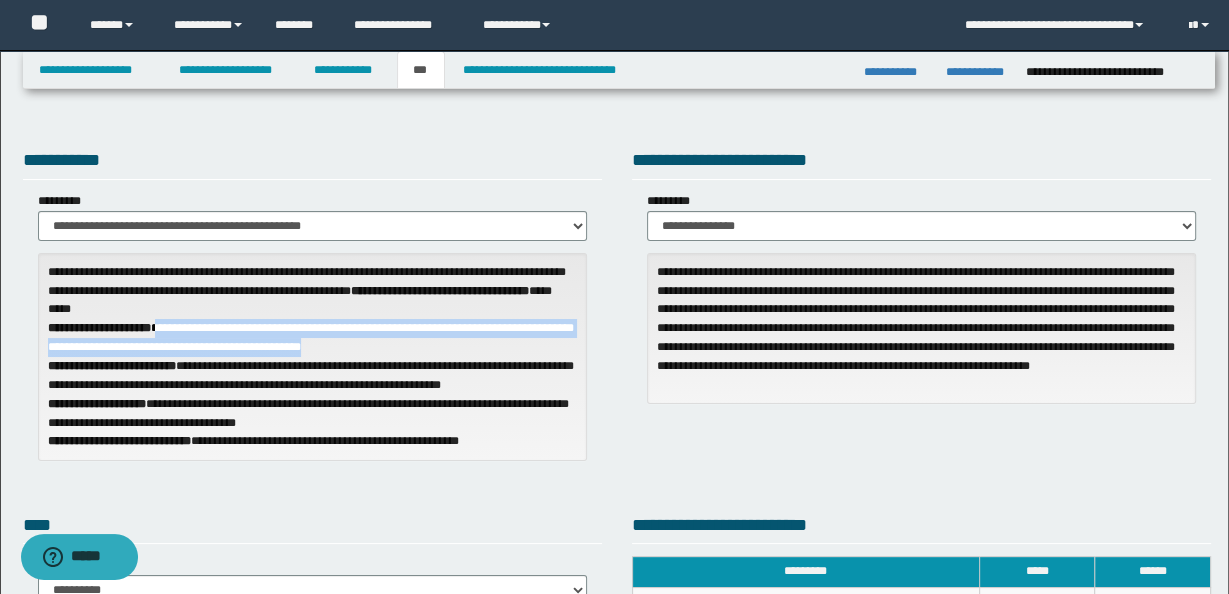 drag, startPoint x: 167, startPoint y: 325, endPoint x: 374, endPoint y: 344, distance: 207.87015 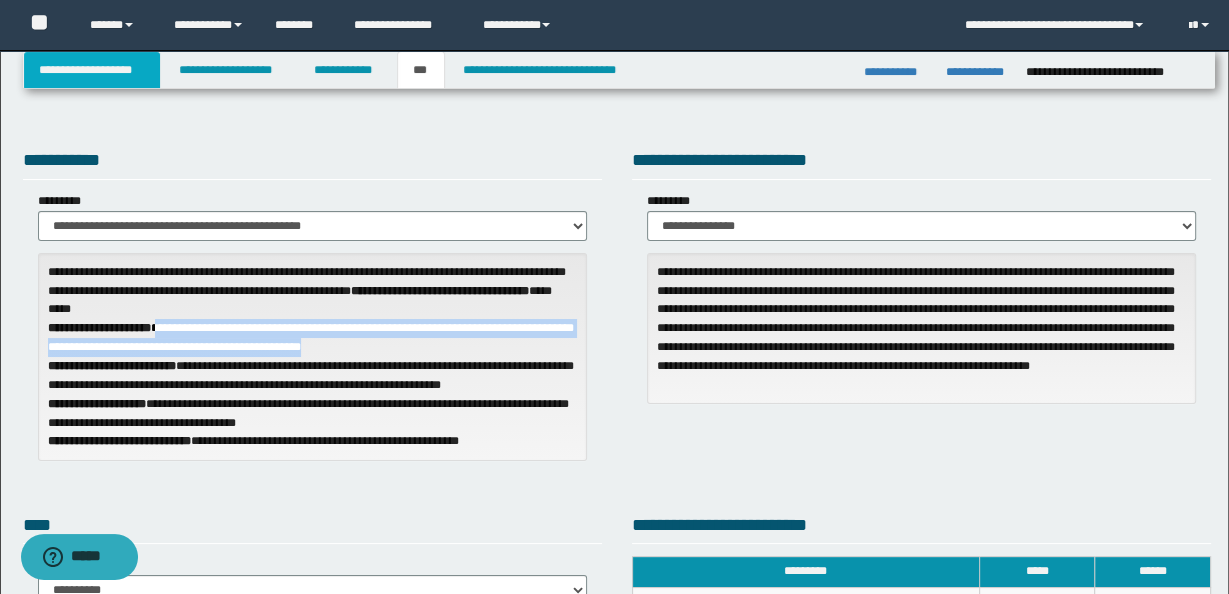click on "**********" at bounding box center [92, 70] 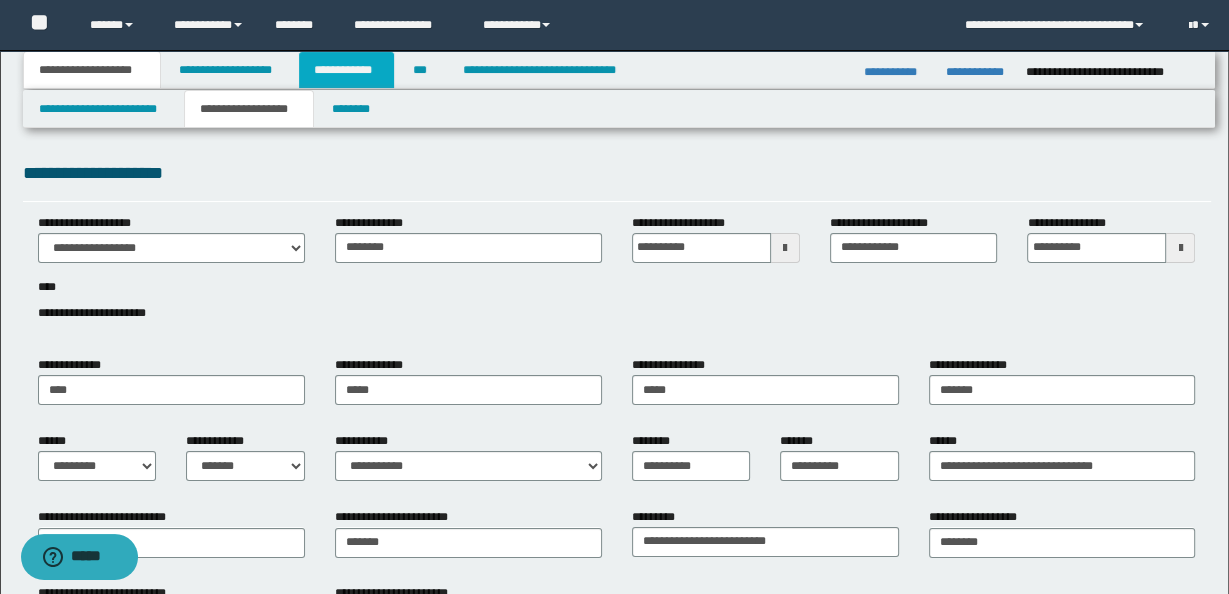 click on "**********" at bounding box center (346, 70) 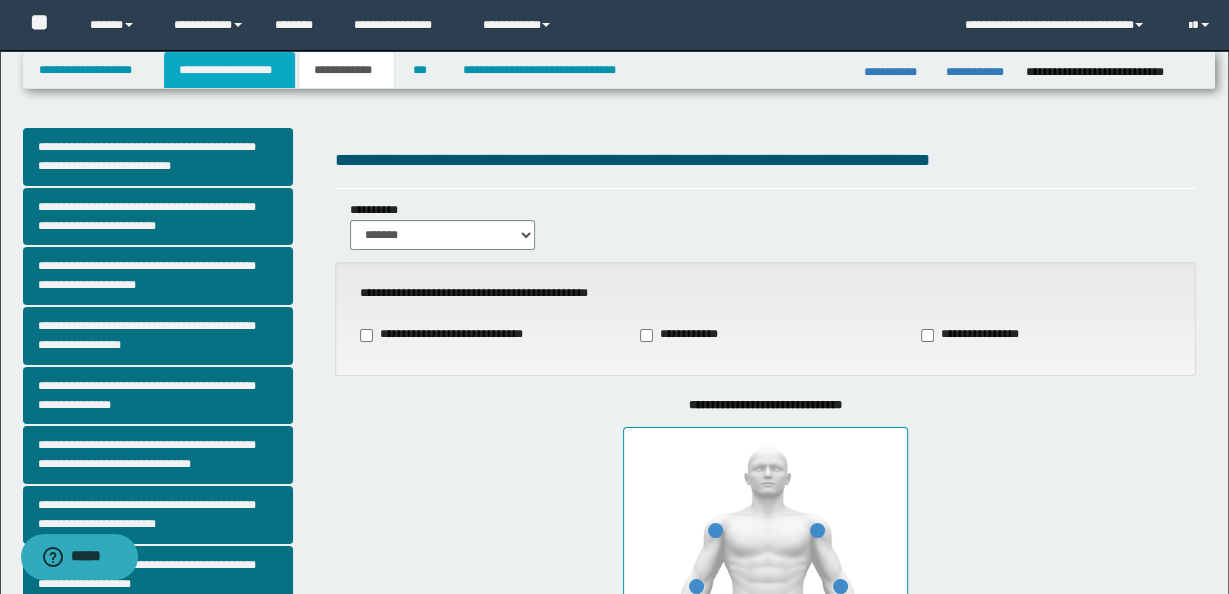 click on "**********" at bounding box center [229, 70] 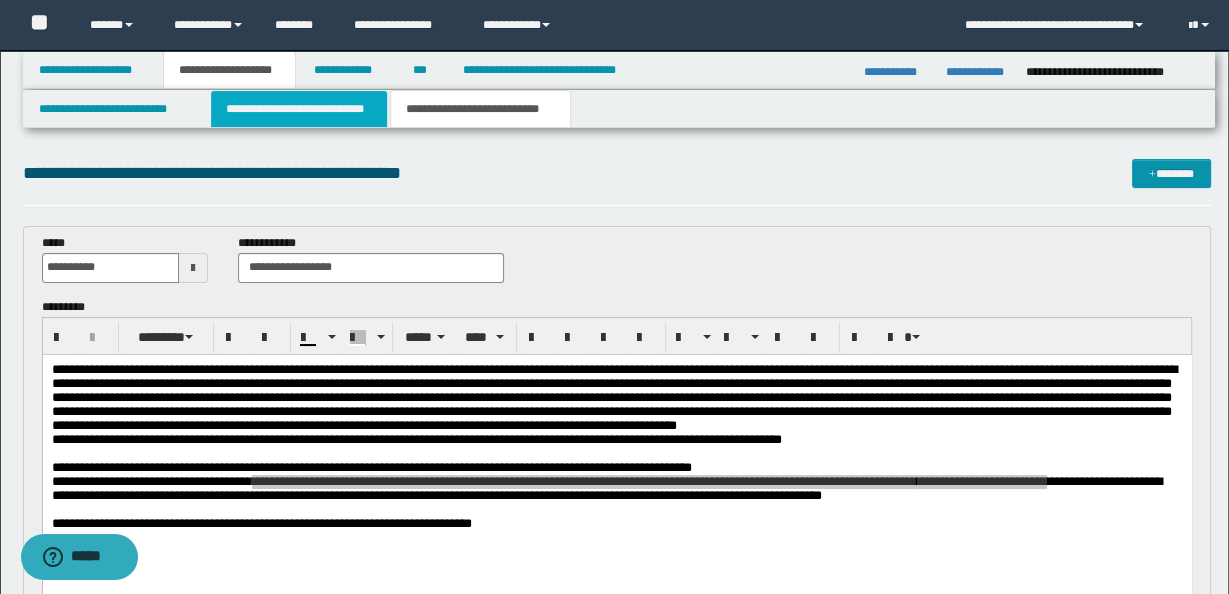 click on "**********" at bounding box center [299, 109] 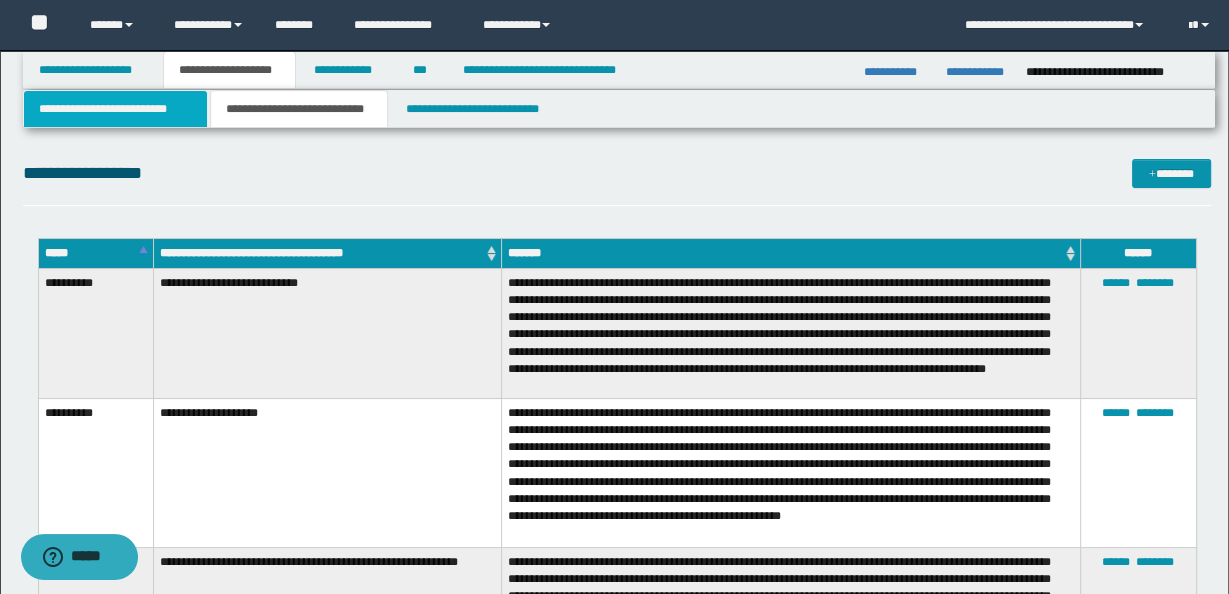 click on "**********" at bounding box center (115, 109) 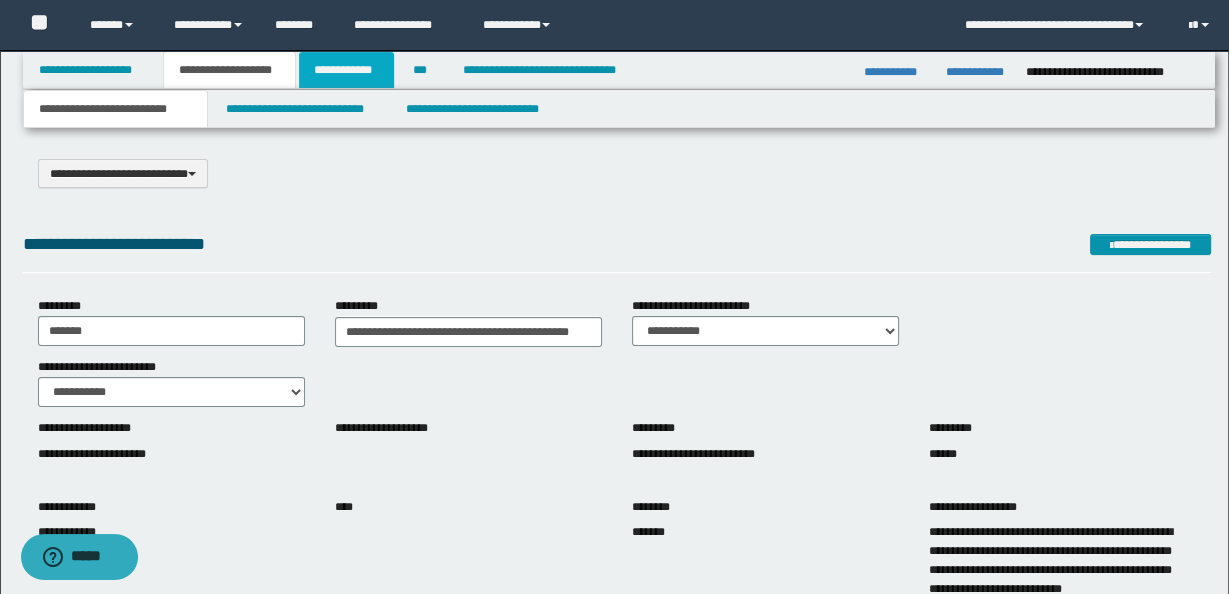 click on "**********" at bounding box center (346, 70) 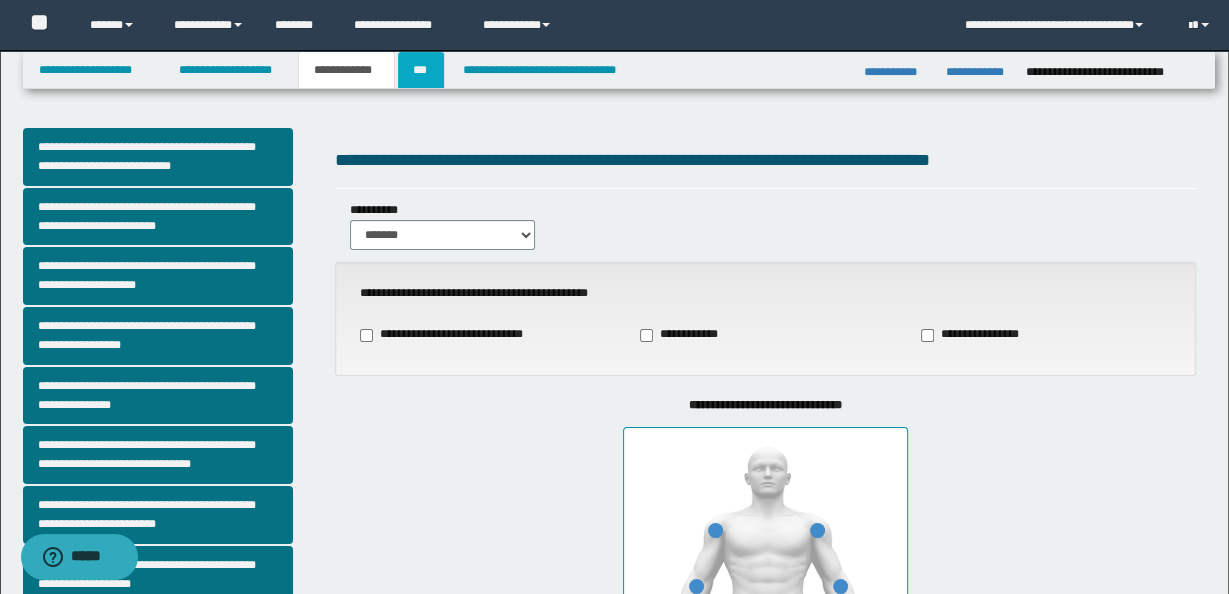 click on "***" at bounding box center [421, 70] 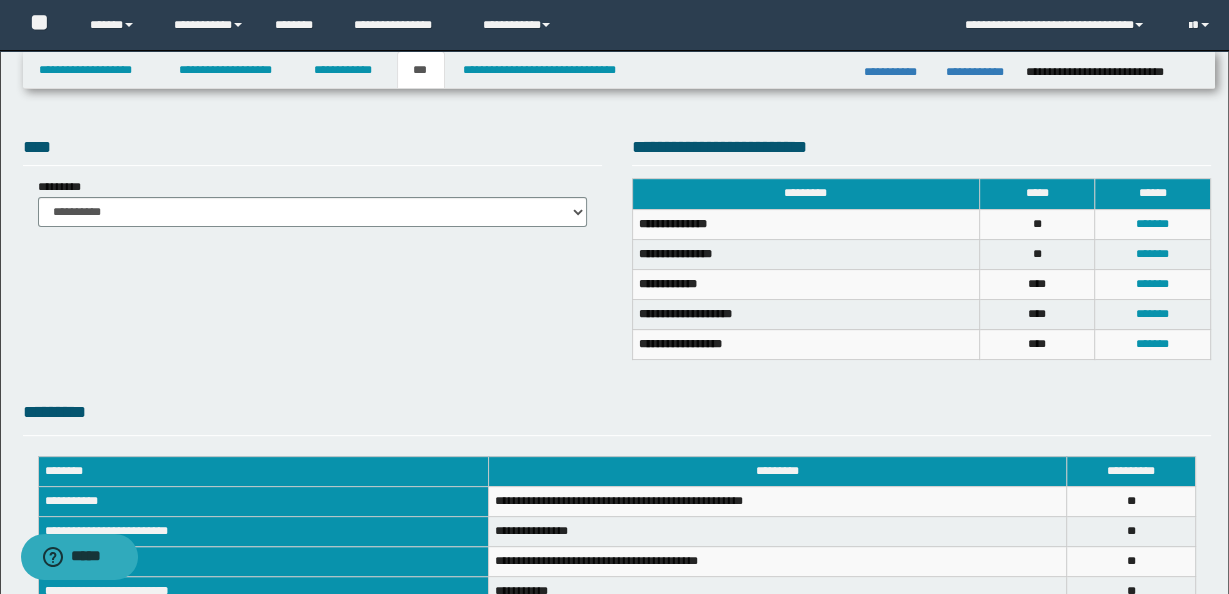 scroll, scrollTop: 662, scrollLeft: 0, axis: vertical 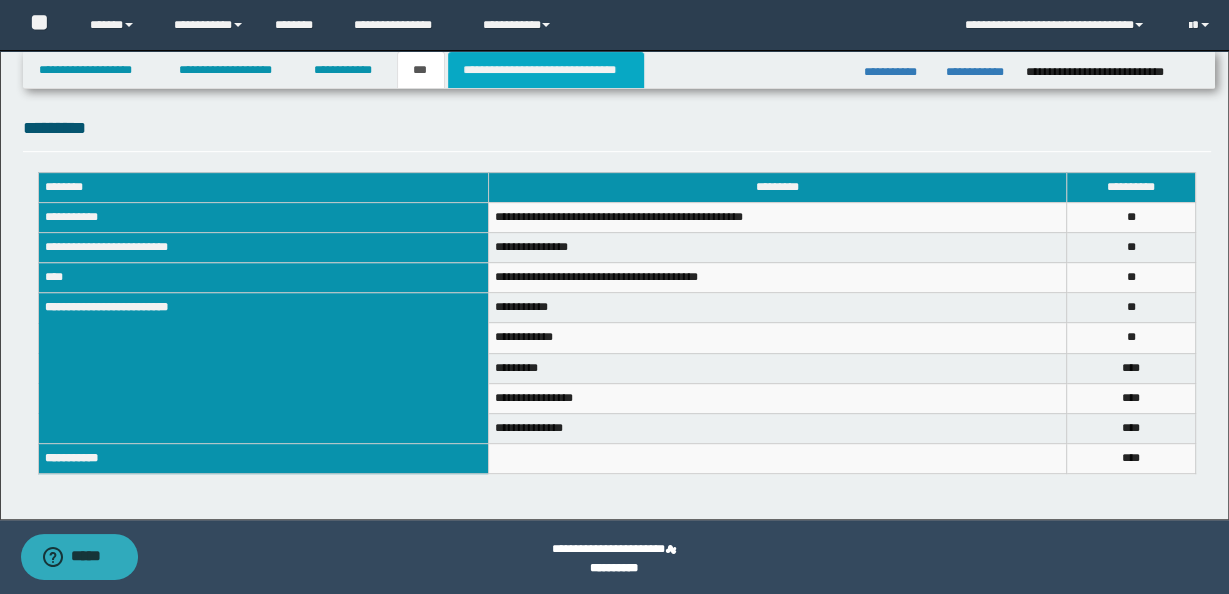 click on "**********" at bounding box center (546, 70) 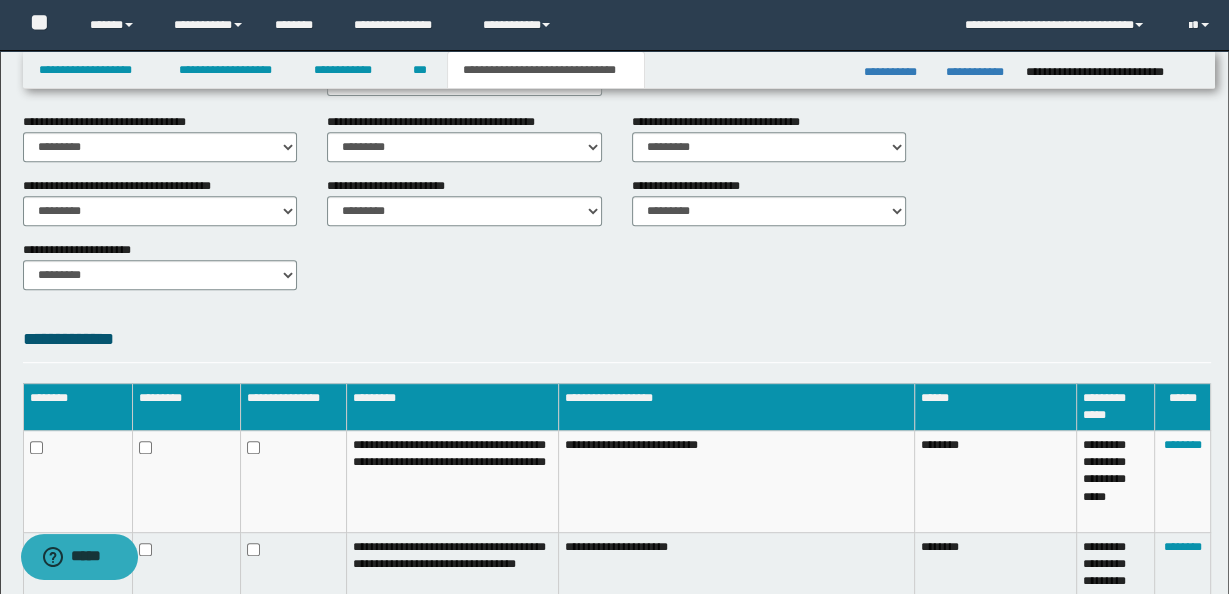 scroll, scrollTop: 0, scrollLeft: 0, axis: both 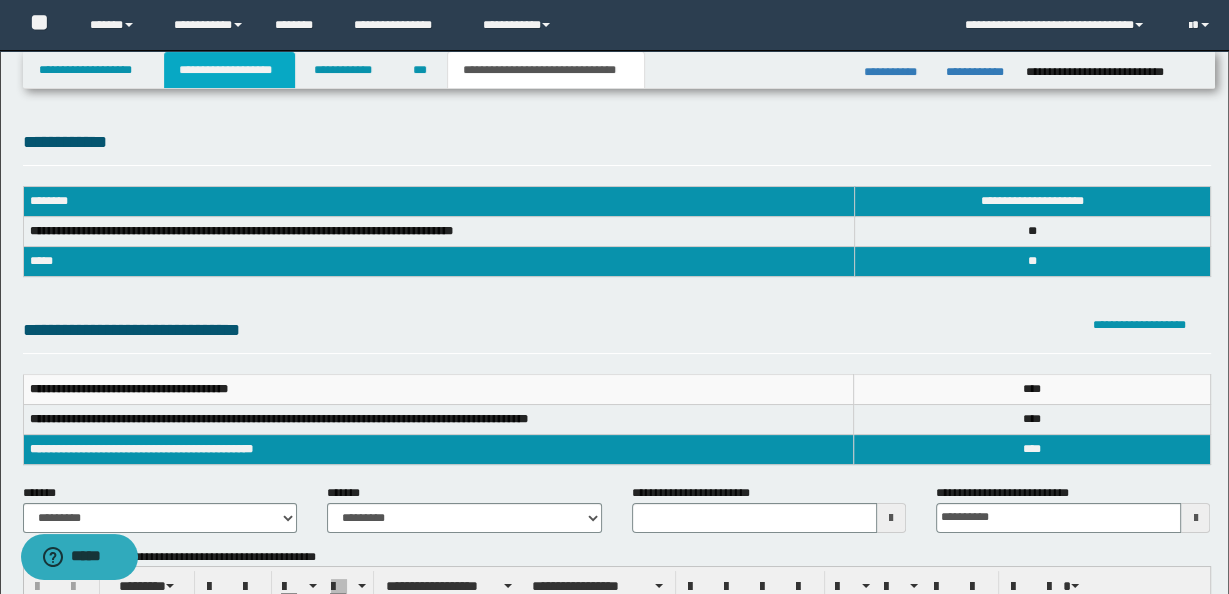 click on "**********" at bounding box center [229, 70] 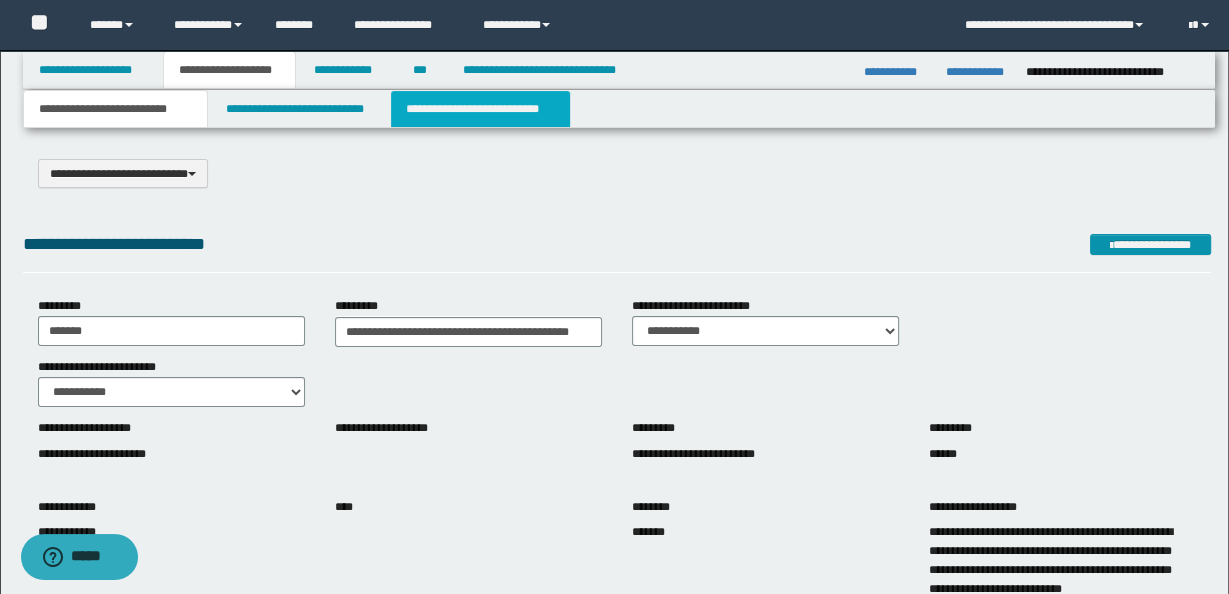 click on "**********" at bounding box center (480, 109) 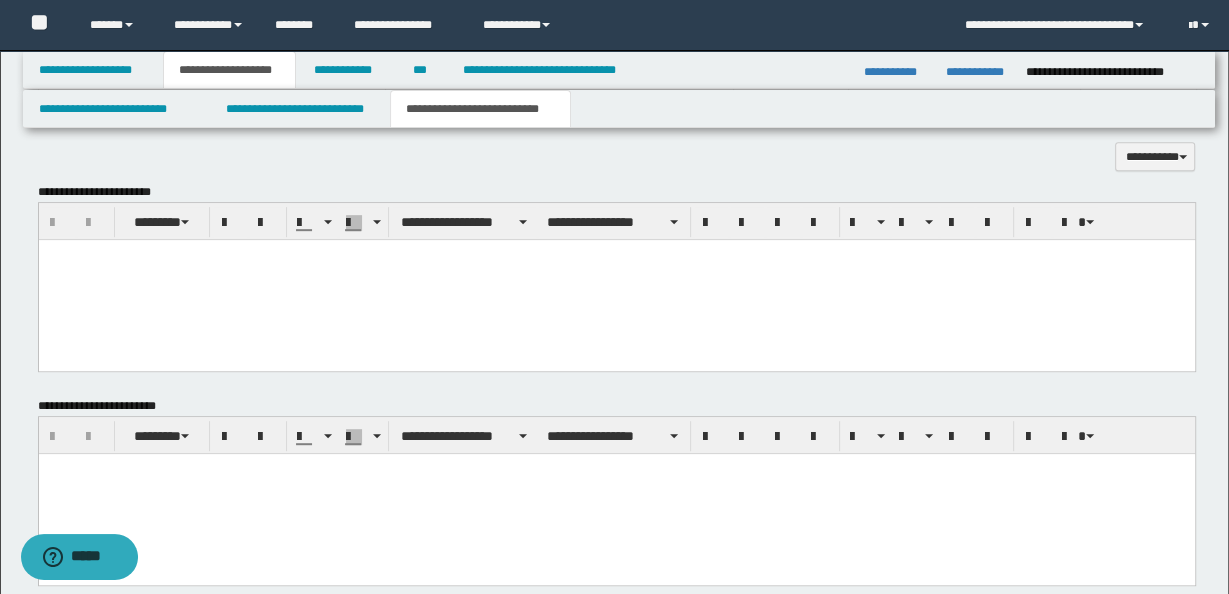 scroll, scrollTop: 797, scrollLeft: 0, axis: vertical 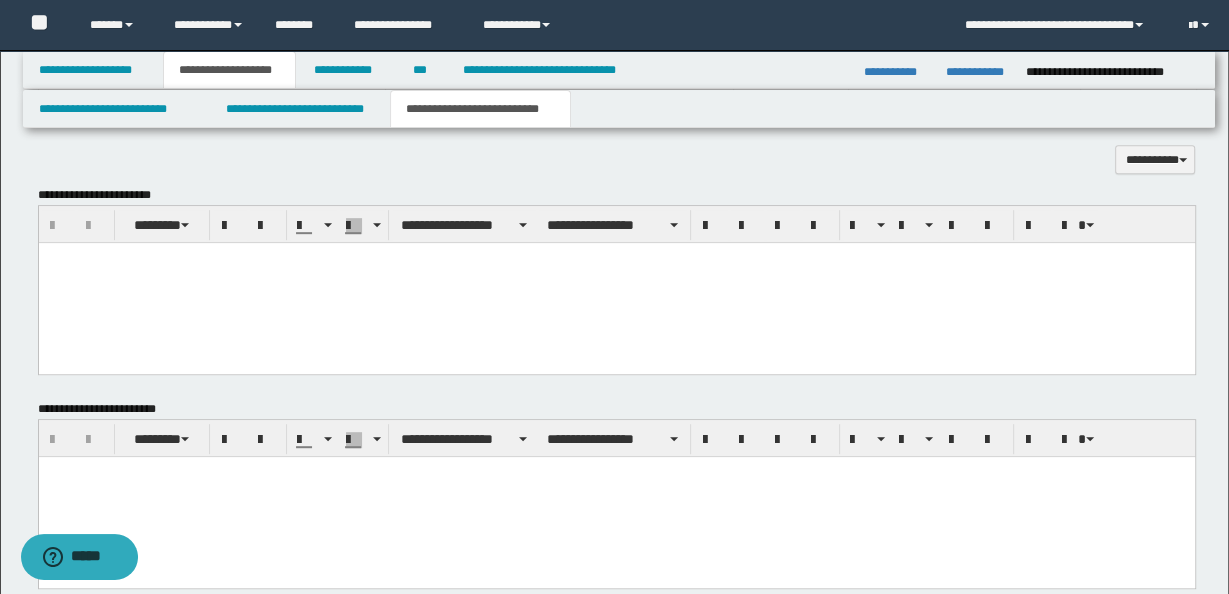 click at bounding box center (616, 258) 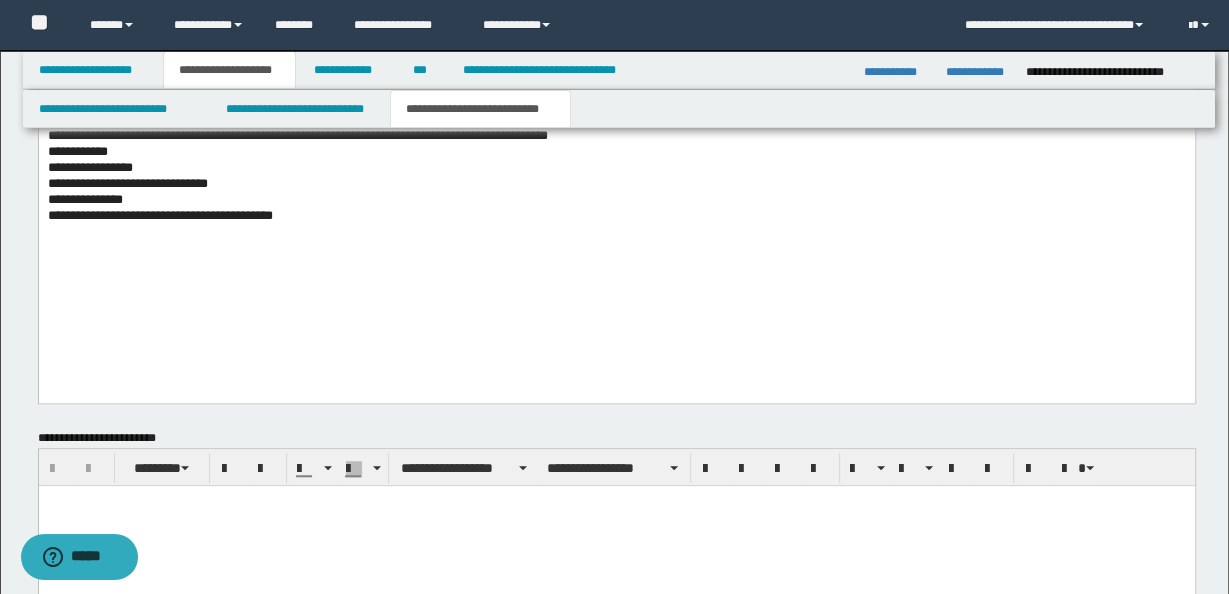 scroll, scrollTop: 1488, scrollLeft: 0, axis: vertical 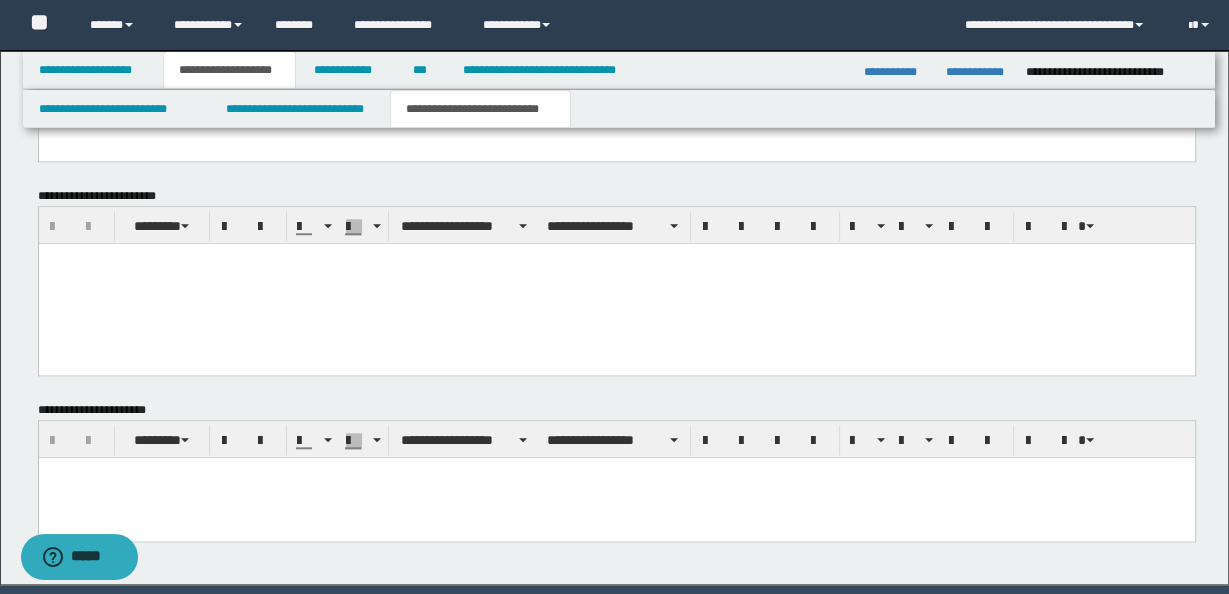 click at bounding box center [616, 473] 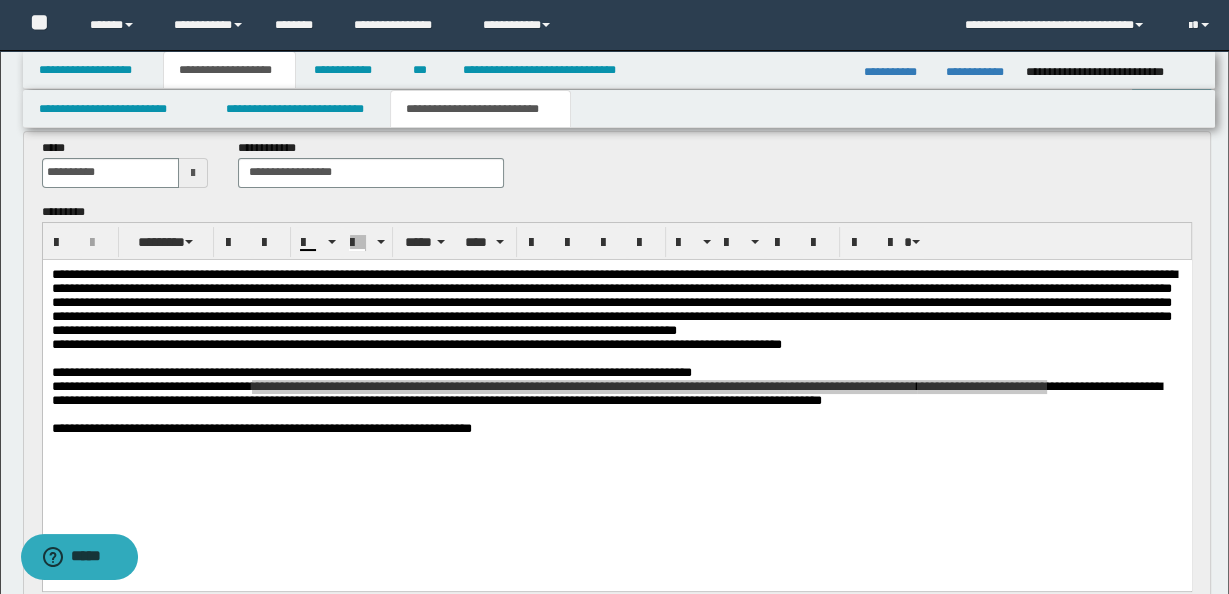 scroll, scrollTop: 0, scrollLeft: 0, axis: both 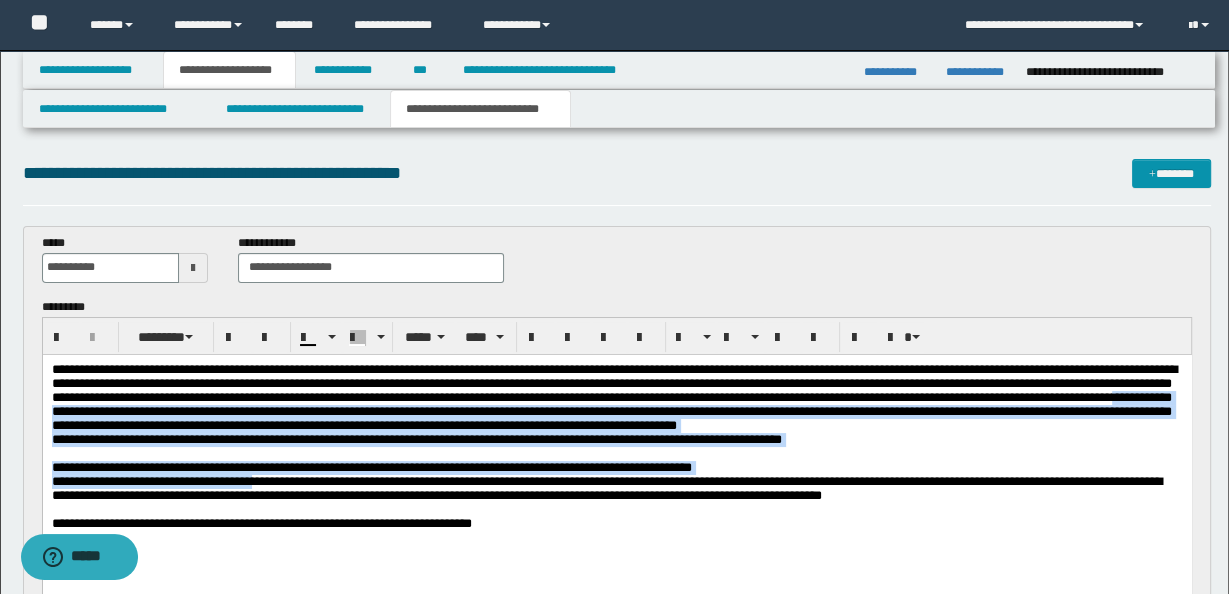 click on "**********" at bounding box center [613, 396] 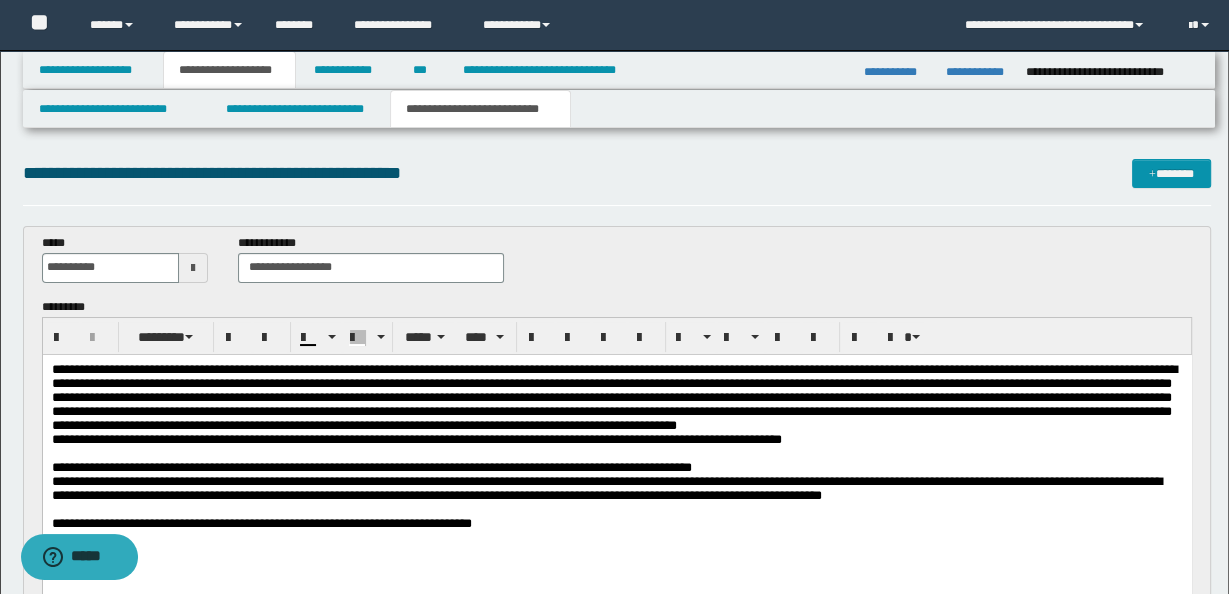 click on "**********" at bounding box center (606, 487) 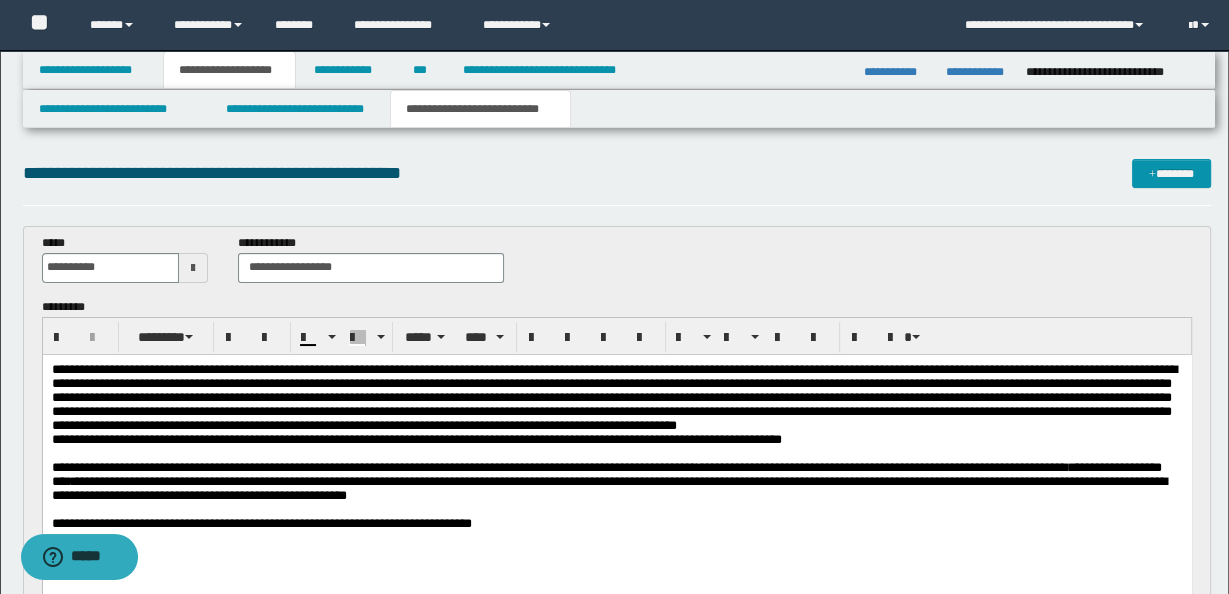 type 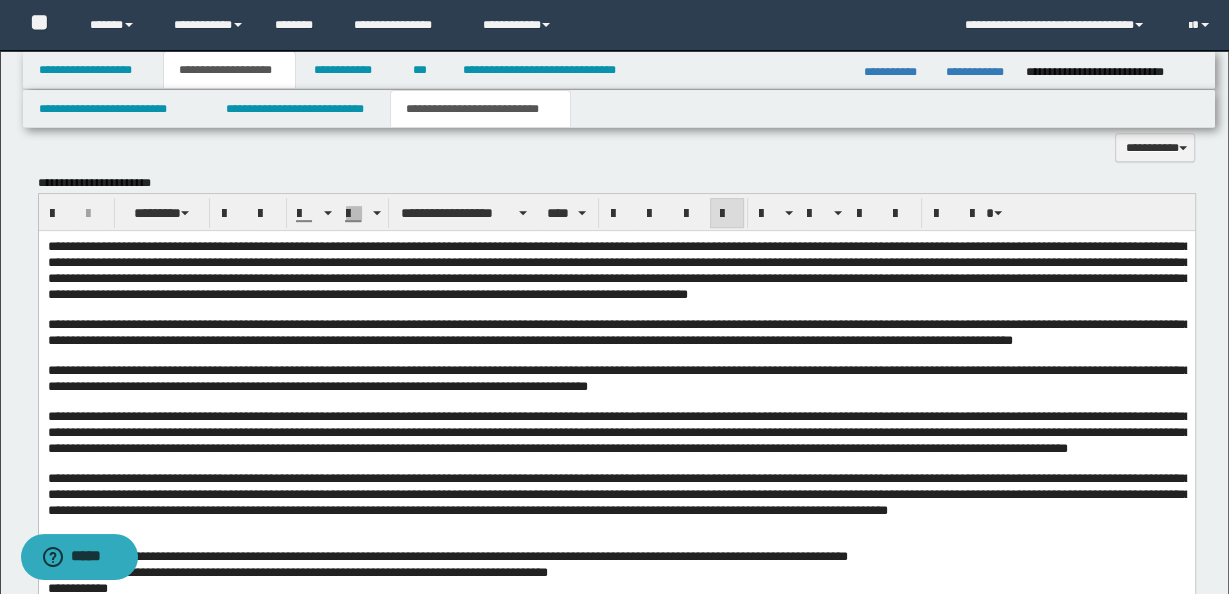 scroll, scrollTop: 782, scrollLeft: 0, axis: vertical 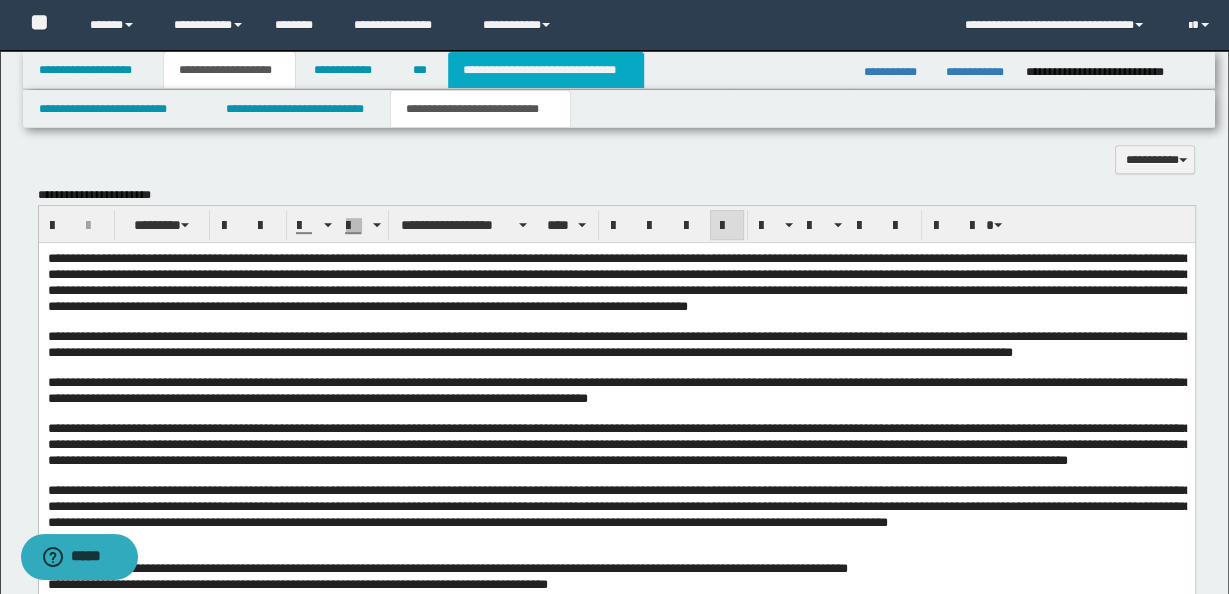 click on "**********" at bounding box center [546, 70] 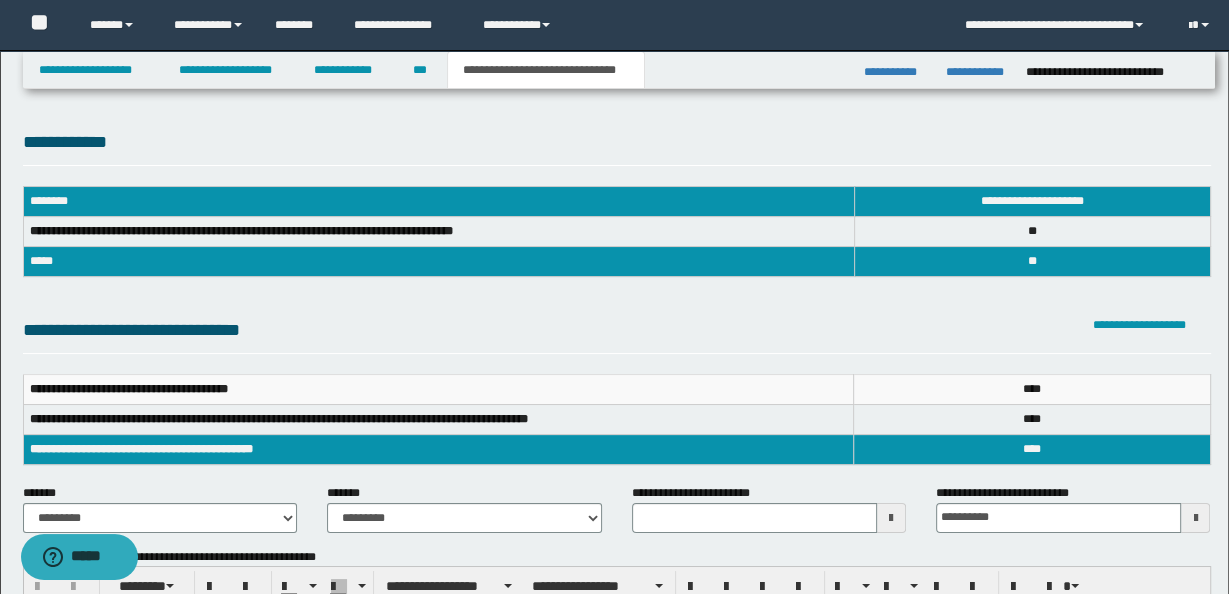 scroll, scrollTop: 168, scrollLeft: 0, axis: vertical 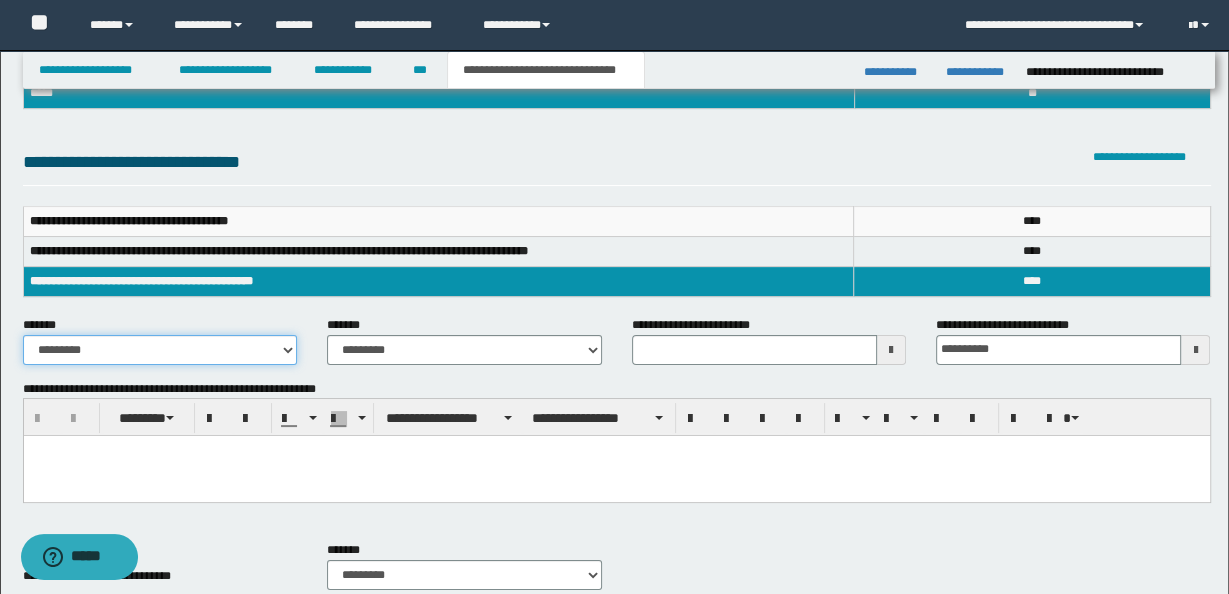 click on "**********" at bounding box center [160, 350] 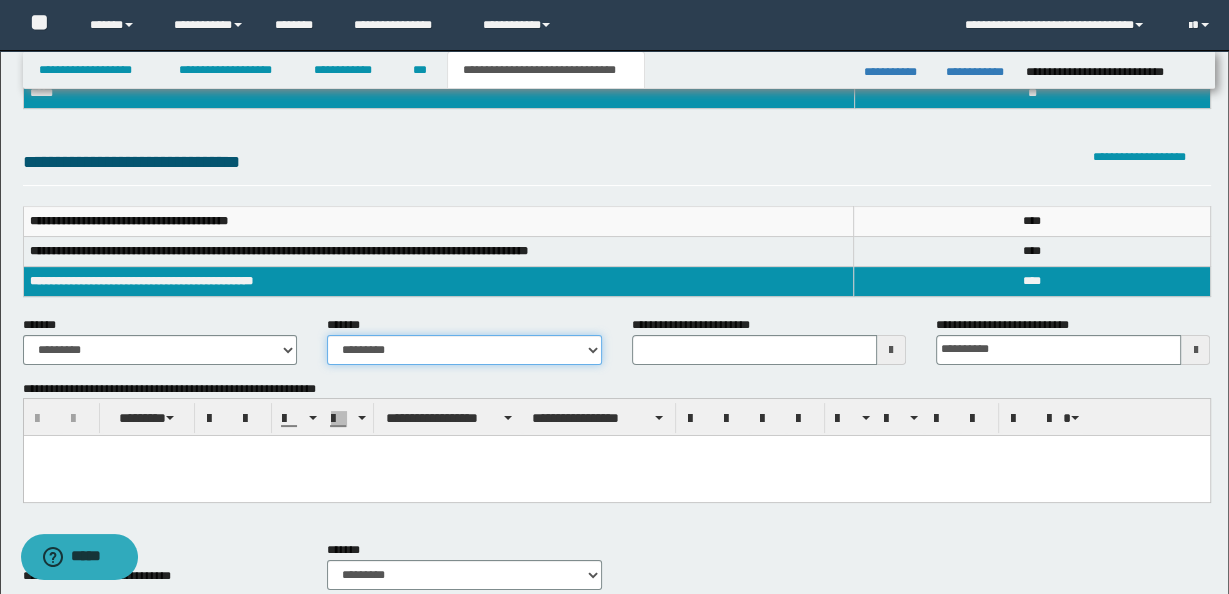 click on "**********" at bounding box center [464, 350] 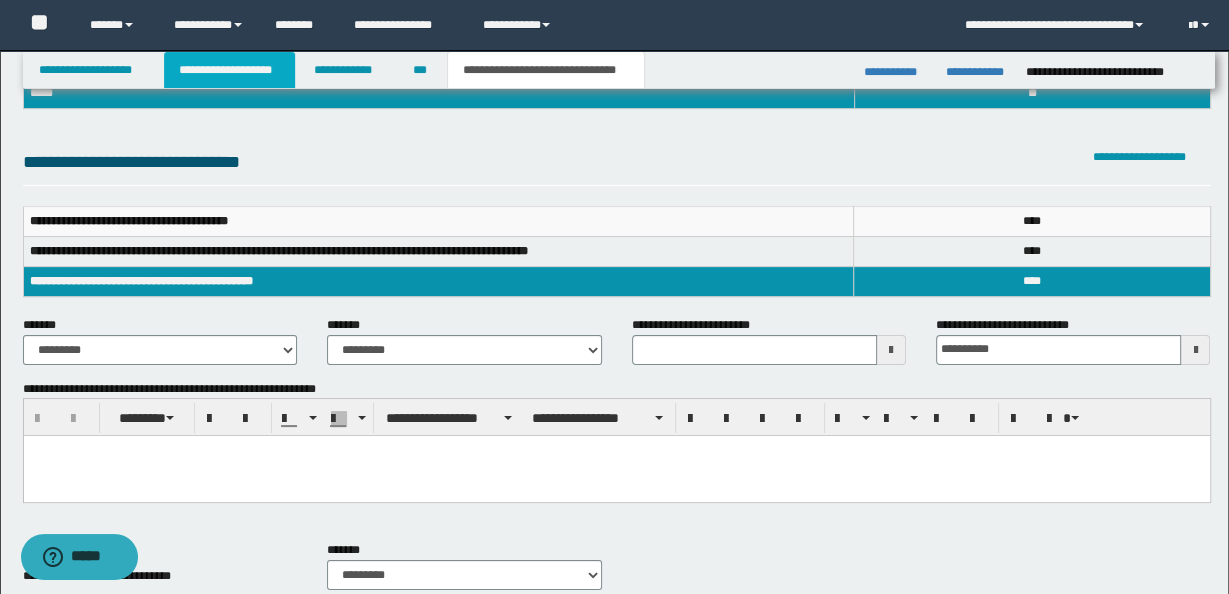 click on "**********" at bounding box center (229, 70) 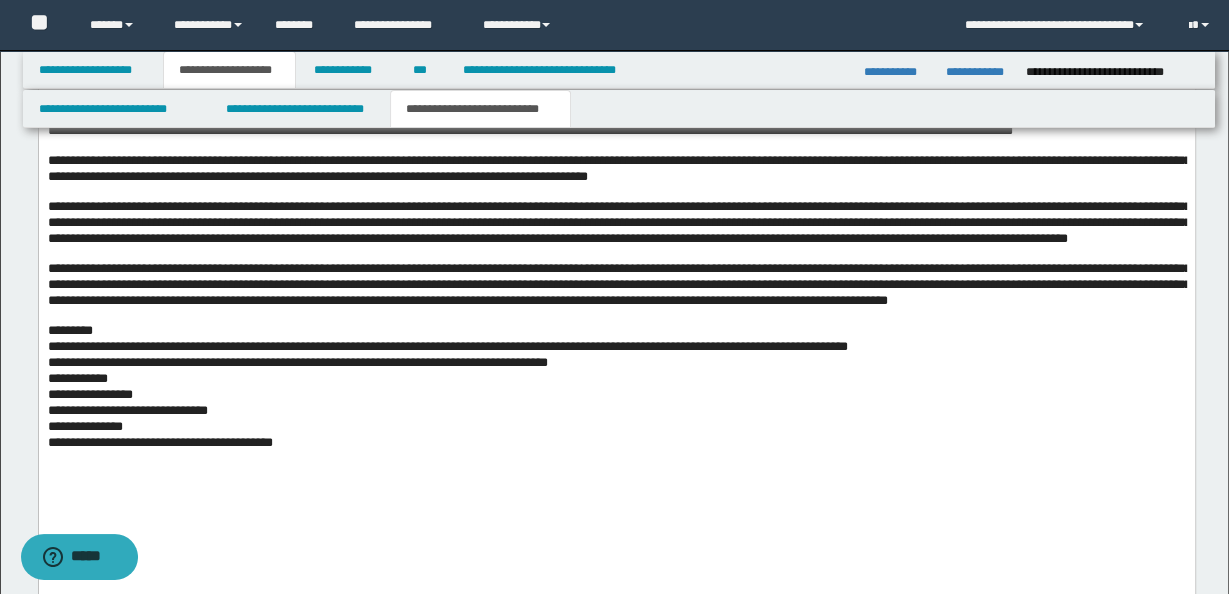 scroll, scrollTop: 1233, scrollLeft: 0, axis: vertical 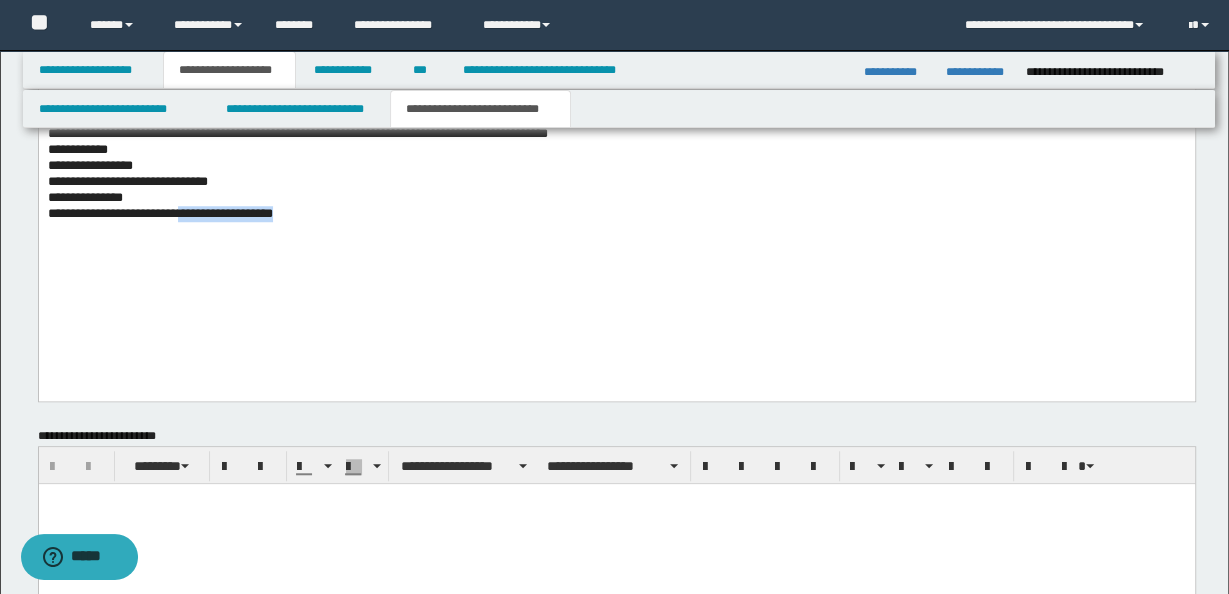 drag, startPoint x: 297, startPoint y: 283, endPoint x: 377, endPoint y: 284, distance: 80.00625 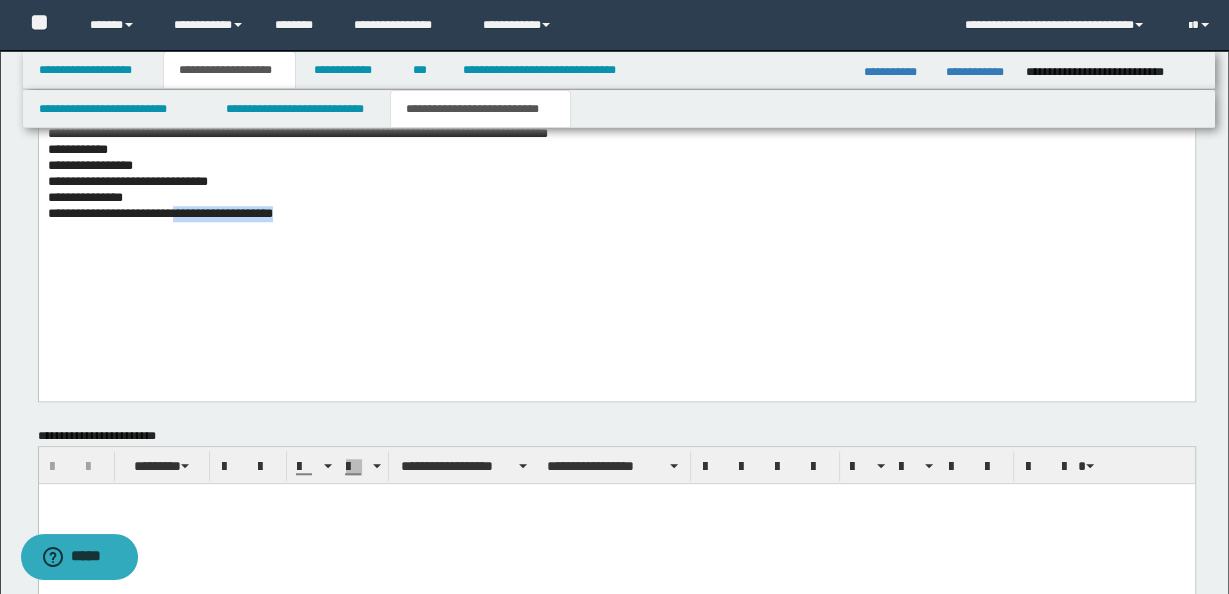 drag, startPoint x: 199, startPoint y: 284, endPoint x: 335, endPoint y: 284, distance: 136 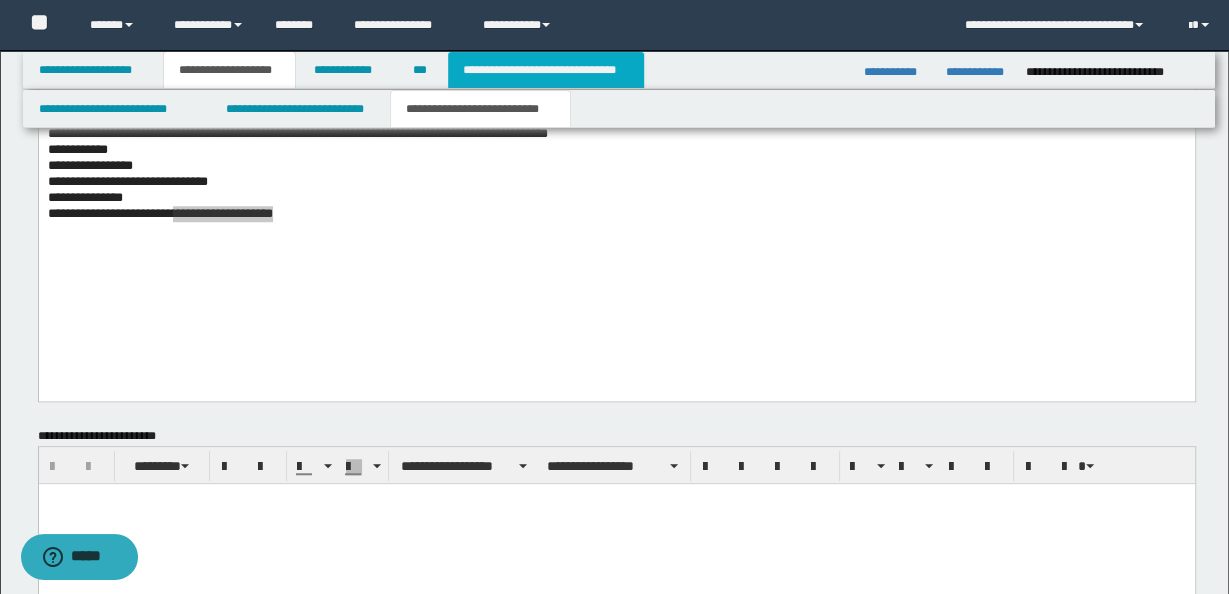 click on "**********" at bounding box center [546, 70] 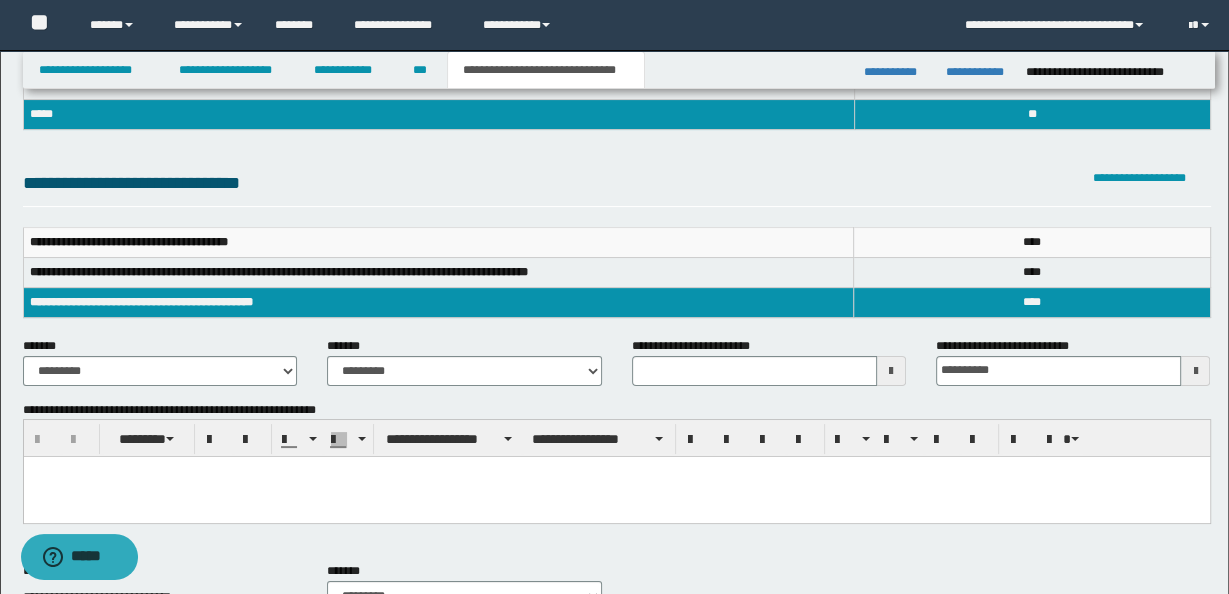 scroll, scrollTop: 102, scrollLeft: 0, axis: vertical 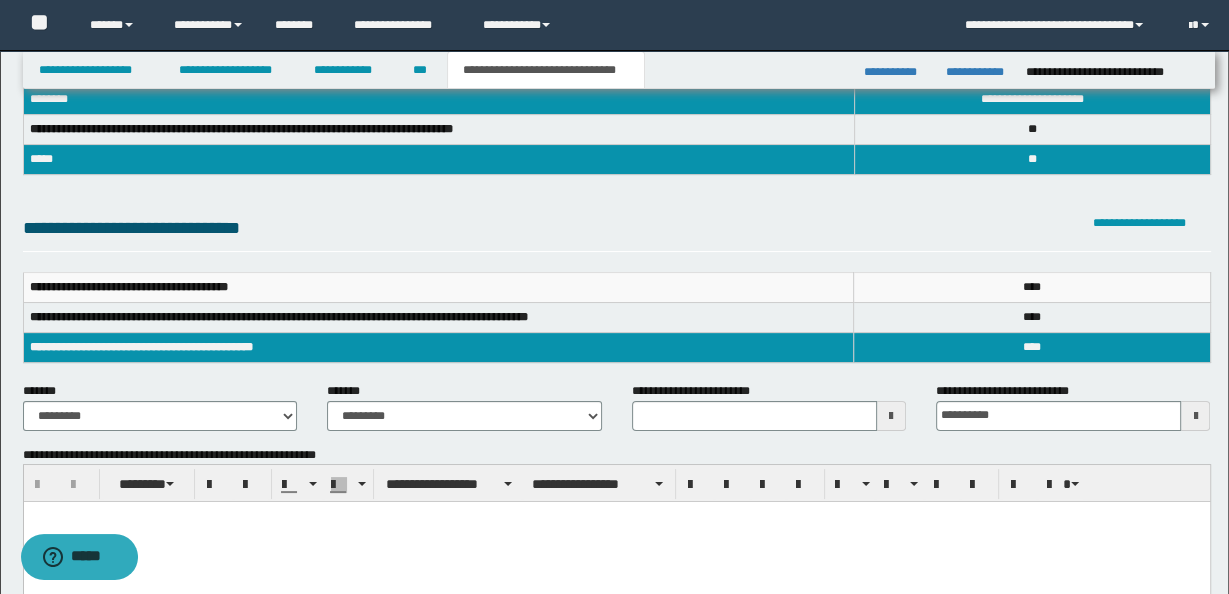 click at bounding box center (616, 517) 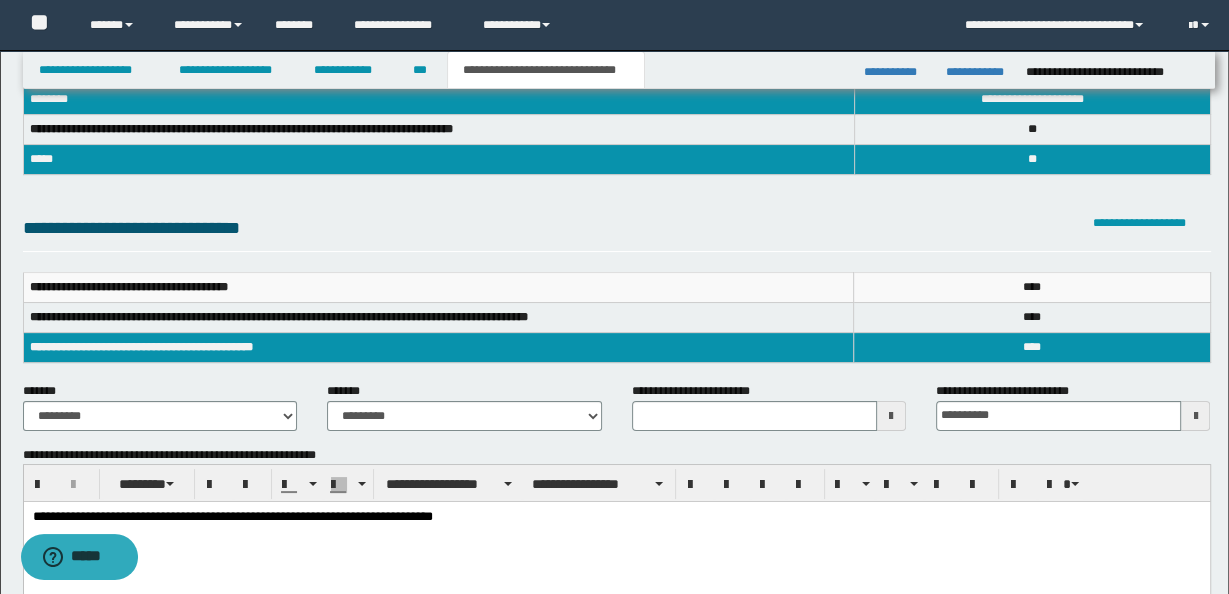 click at bounding box center [891, 416] 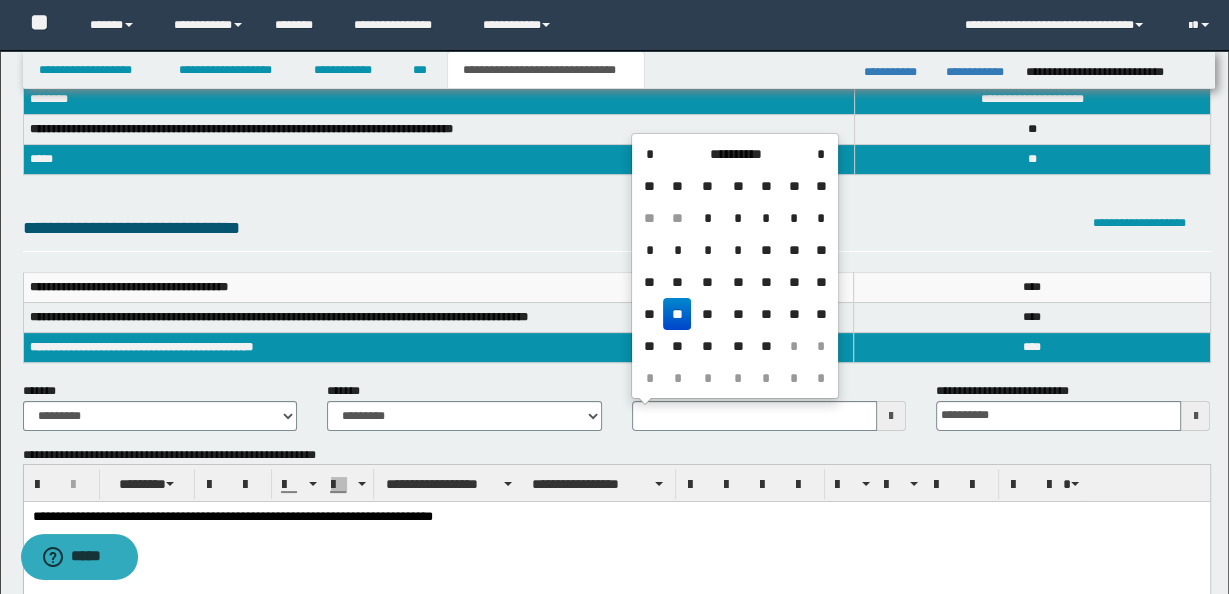 click on "**********" at bounding box center [616, 542] 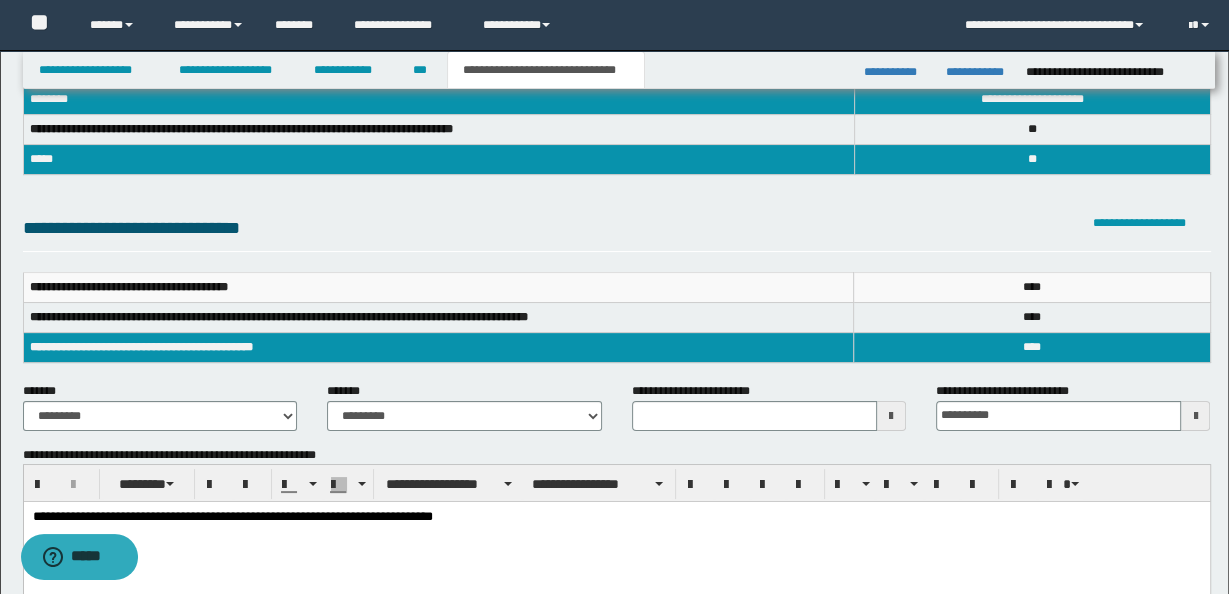 click at bounding box center [891, 416] 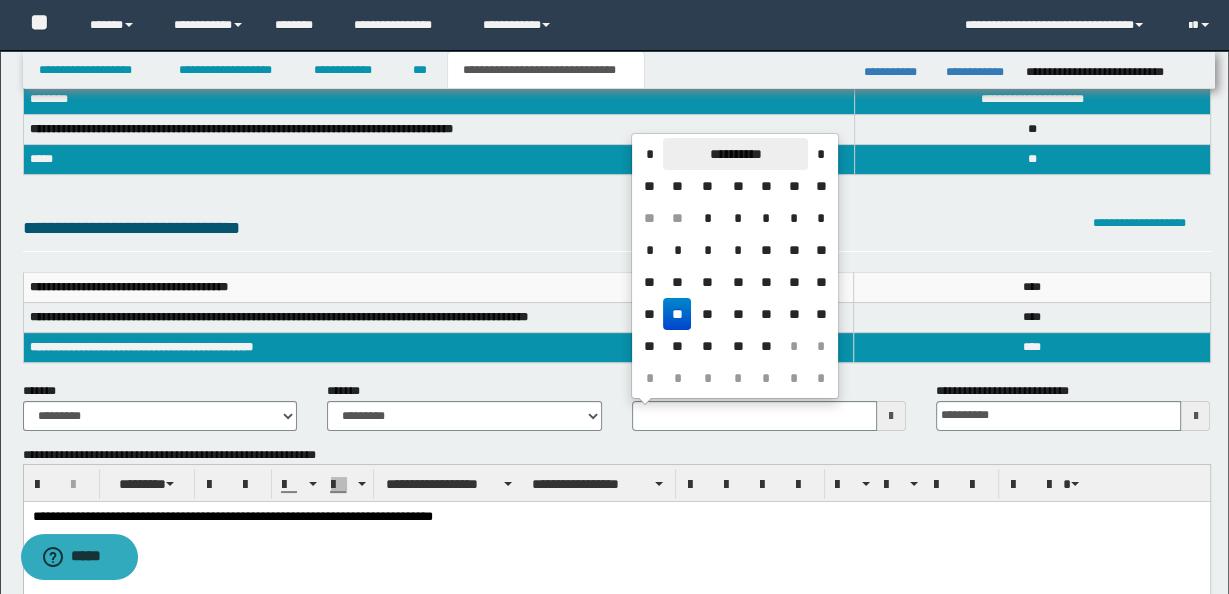 click on "**********" at bounding box center (735, 154) 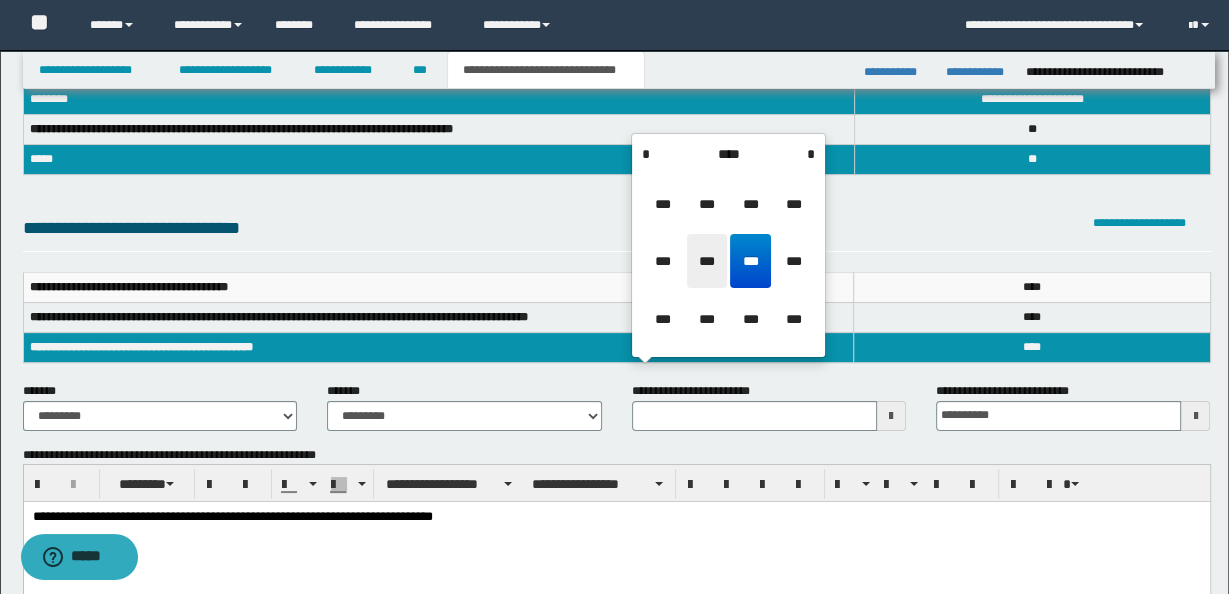 click on "***" at bounding box center [707, 261] 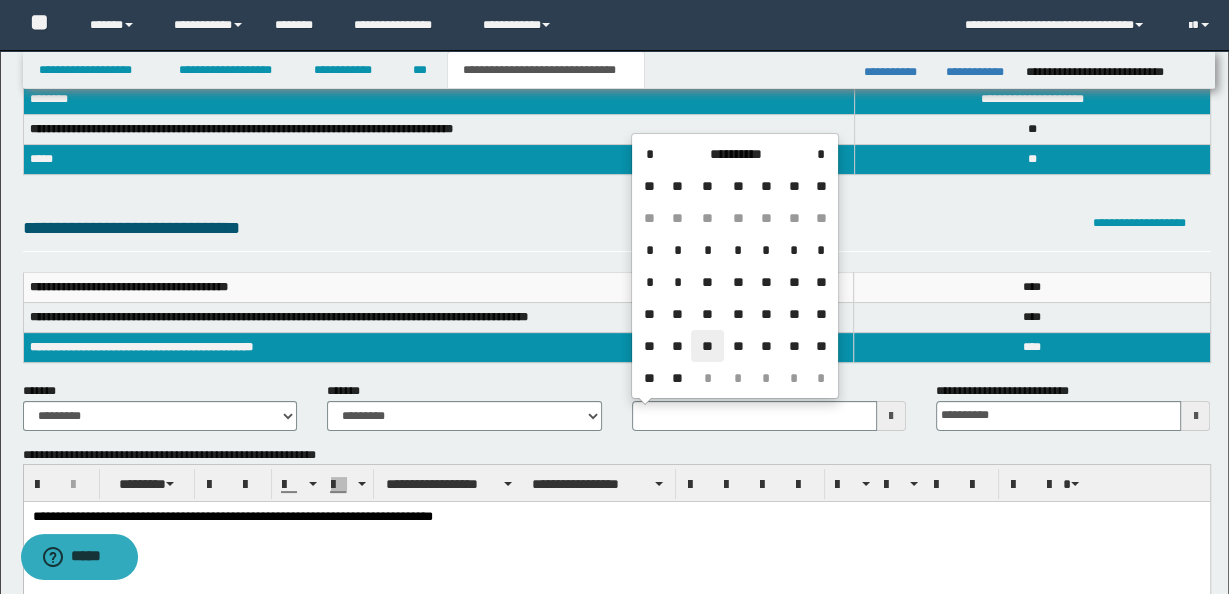 click on "**" at bounding box center [707, 346] 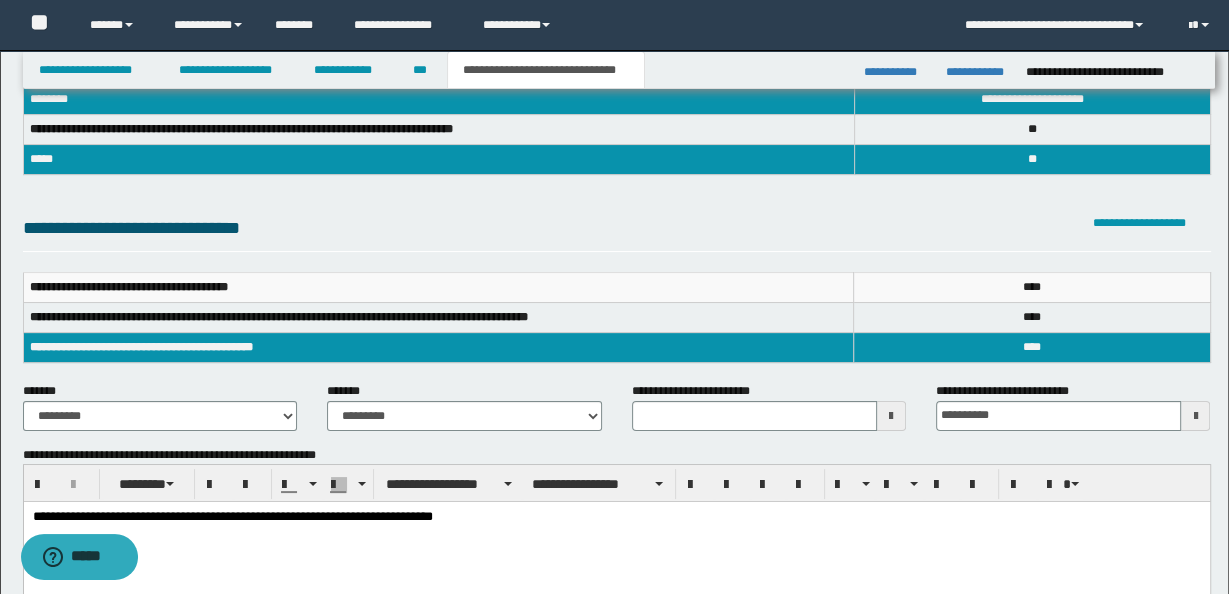 click on "**********" at bounding box center (616, 542) 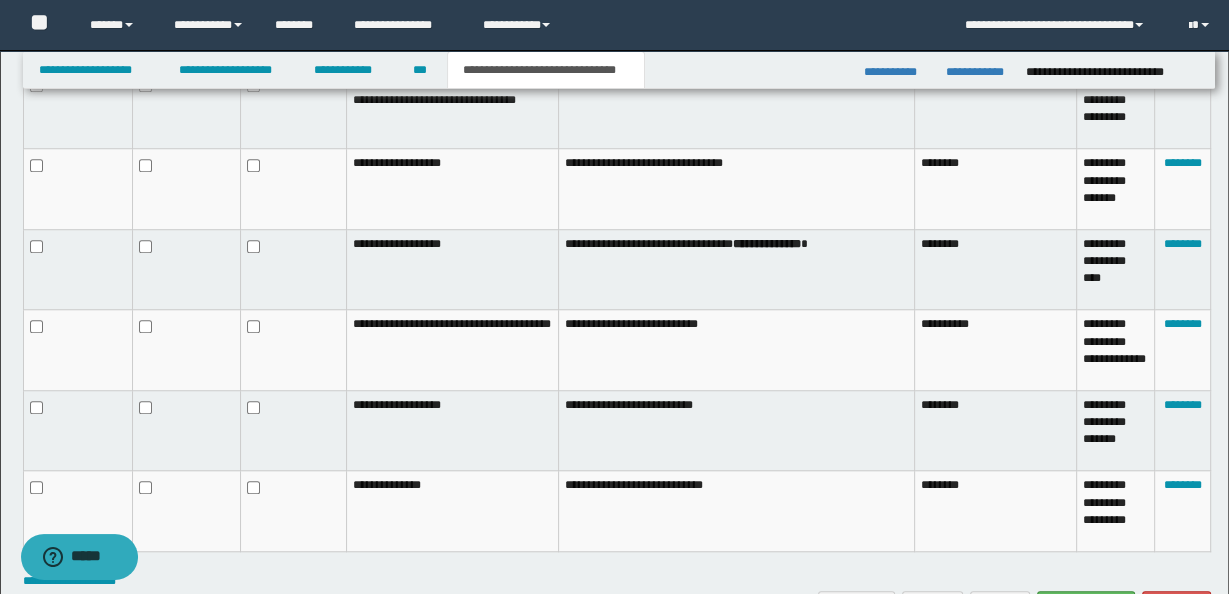 scroll, scrollTop: 1312, scrollLeft: 0, axis: vertical 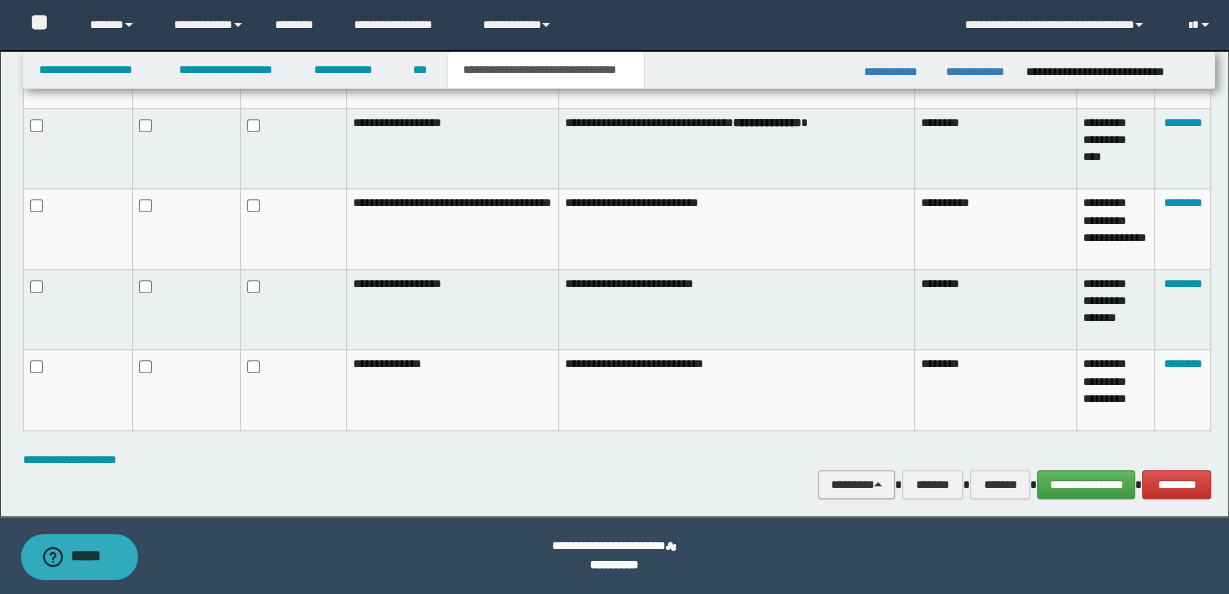 click at bounding box center (878, 484) 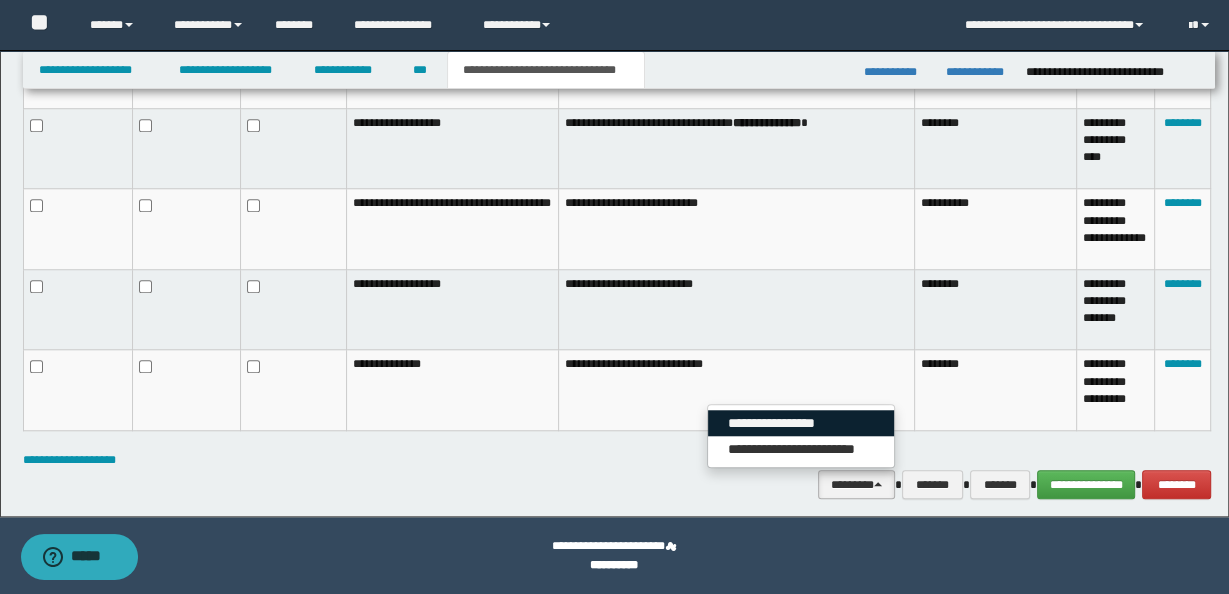 click on "**********" at bounding box center [801, 423] 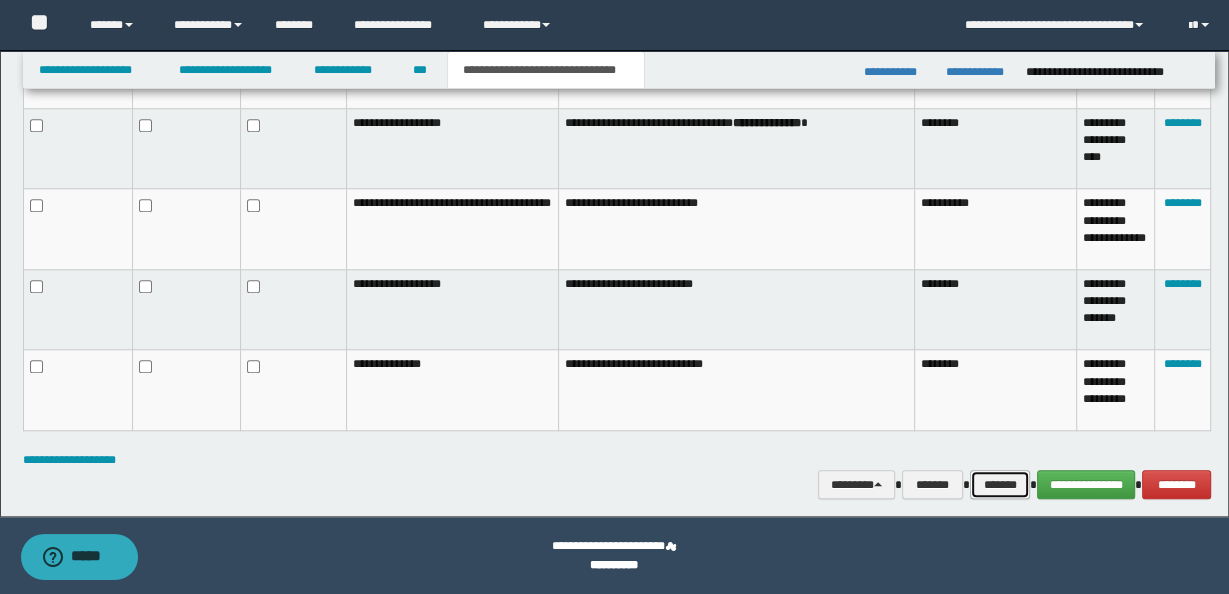 click on "*******" at bounding box center [1000, 484] 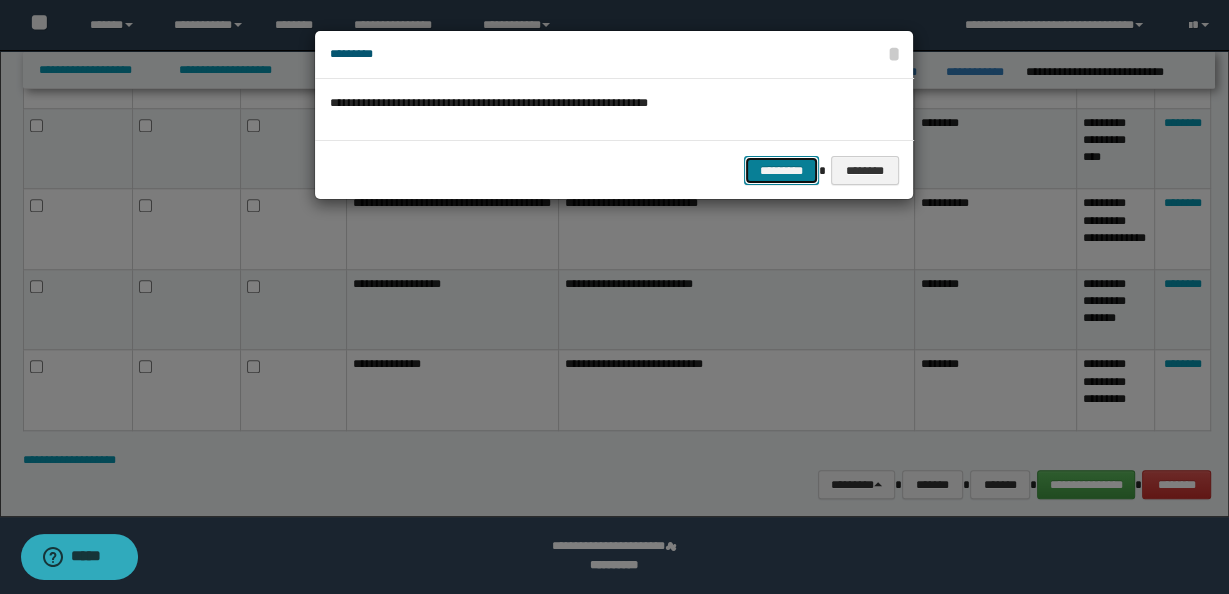 click on "*********" at bounding box center [781, 170] 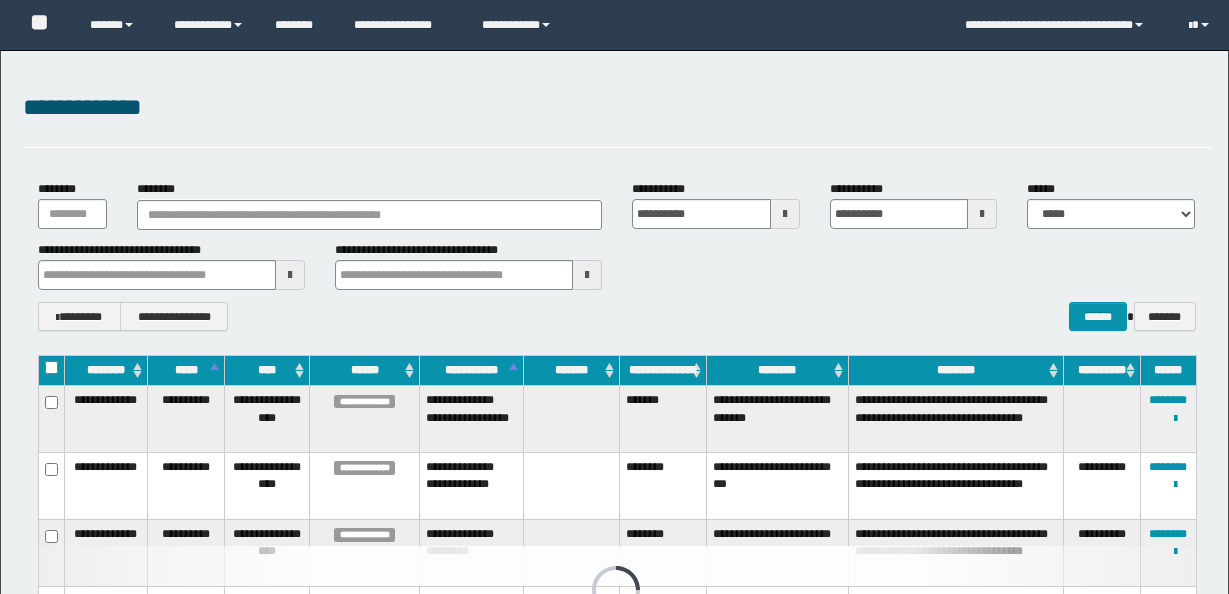 scroll, scrollTop: 257, scrollLeft: 0, axis: vertical 